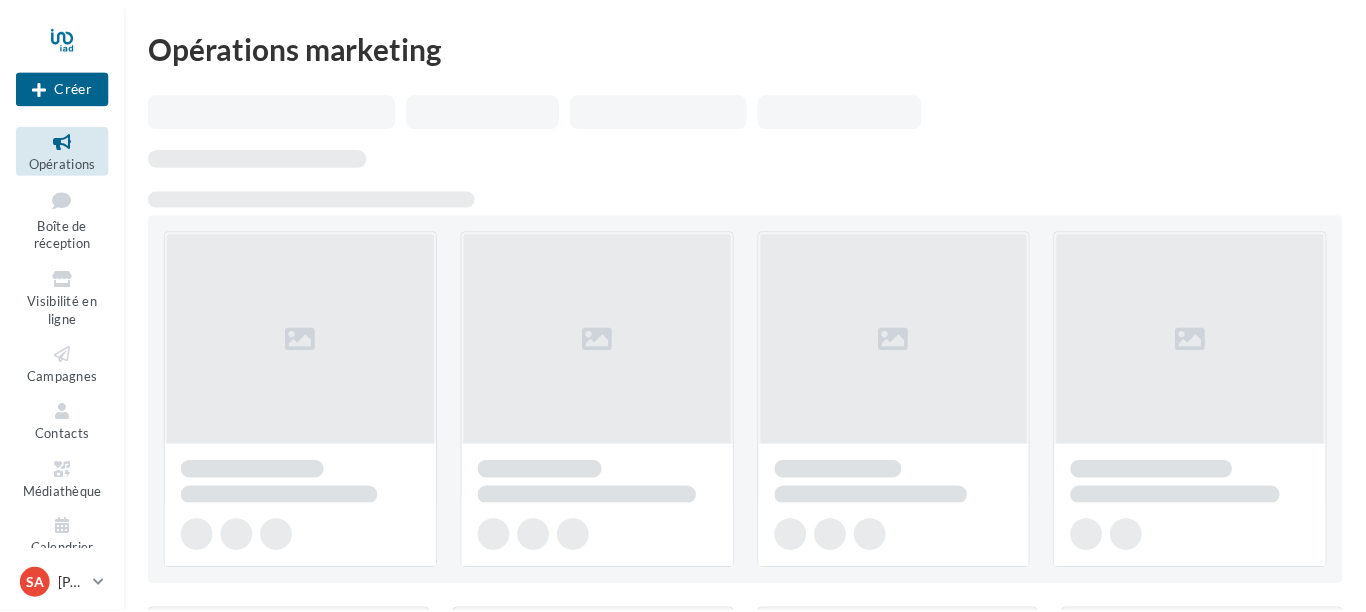 scroll, scrollTop: 0, scrollLeft: 0, axis: both 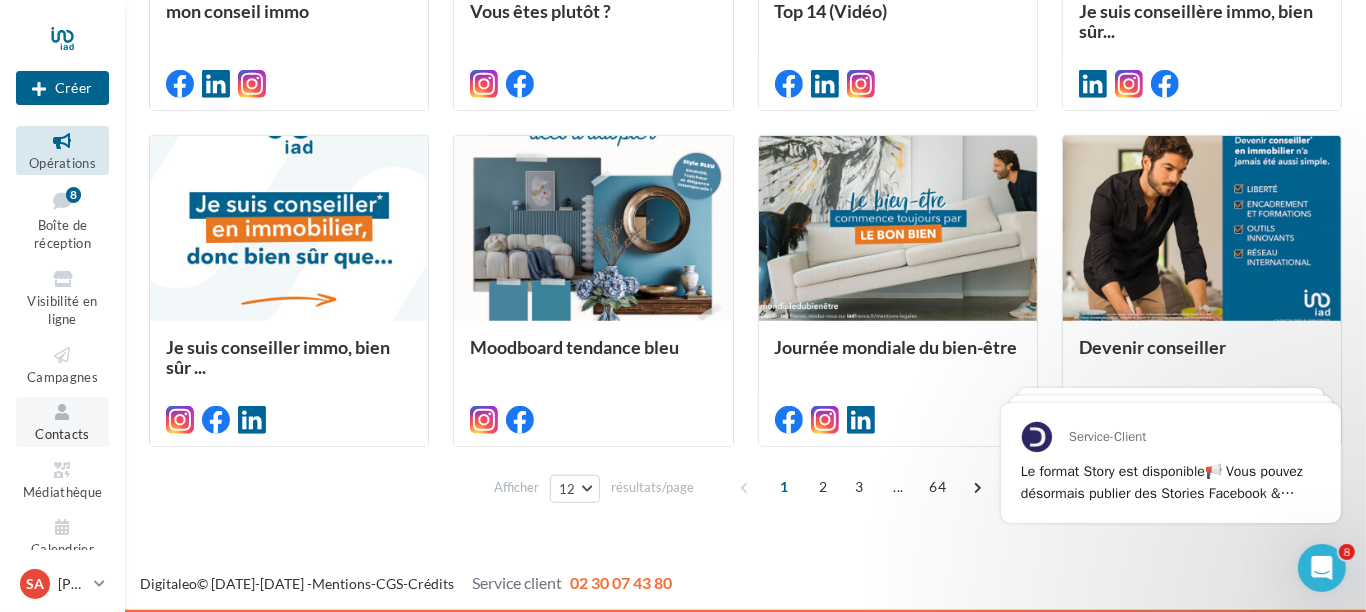 click at bounding box center (62, 412) 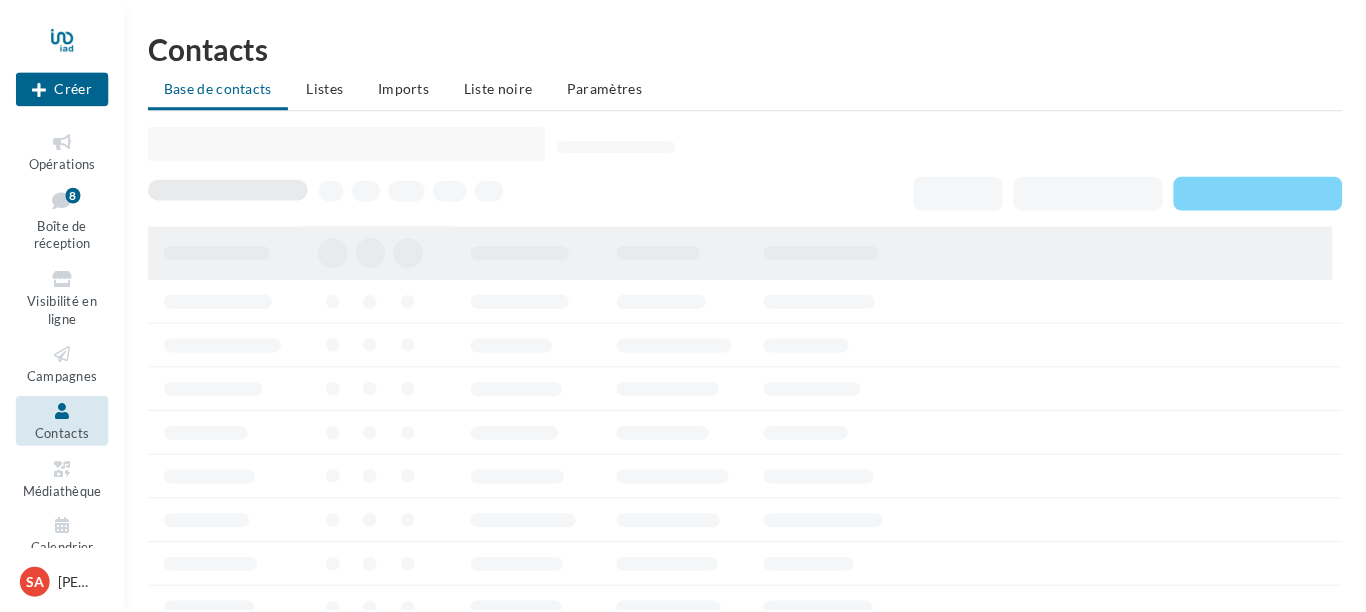 scroll, scrollTop: 0, scrollLeft: 0, axis: both 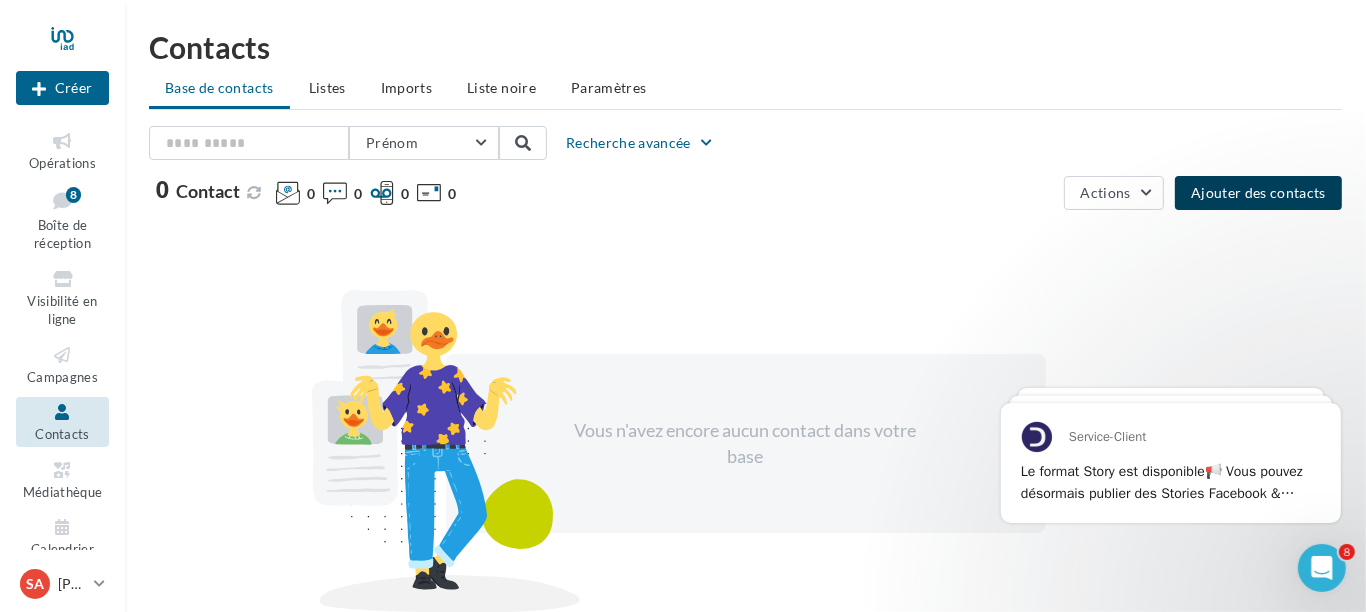 click on "Ajouter des contacts" at bounding box center [1258, 193] 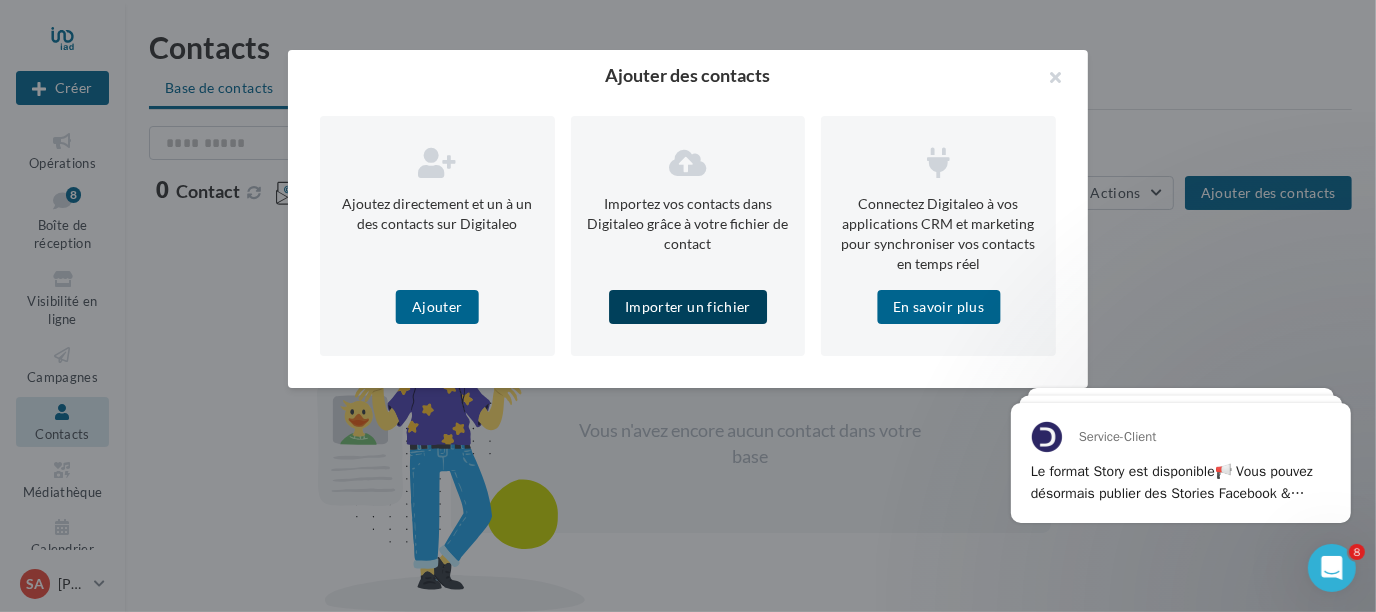 click on "Importer un fichier" at bounding box center (688, 307) 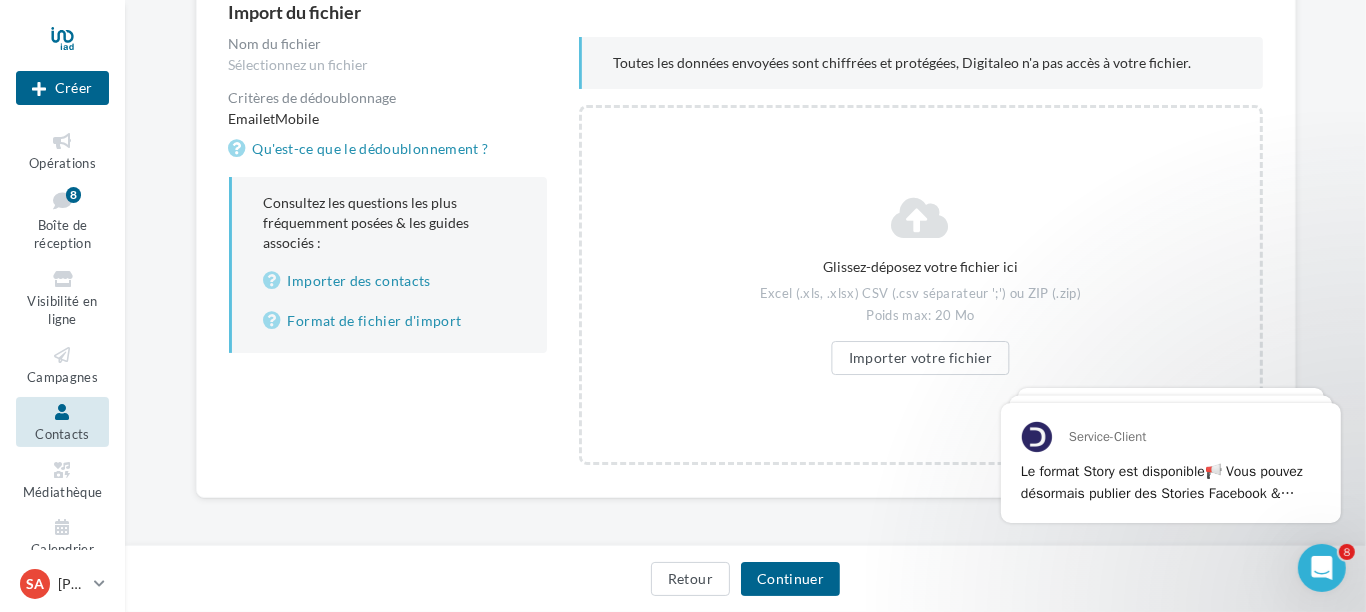 scroll, scrollTop: 220, scrollLeft: 0, axis: vertical 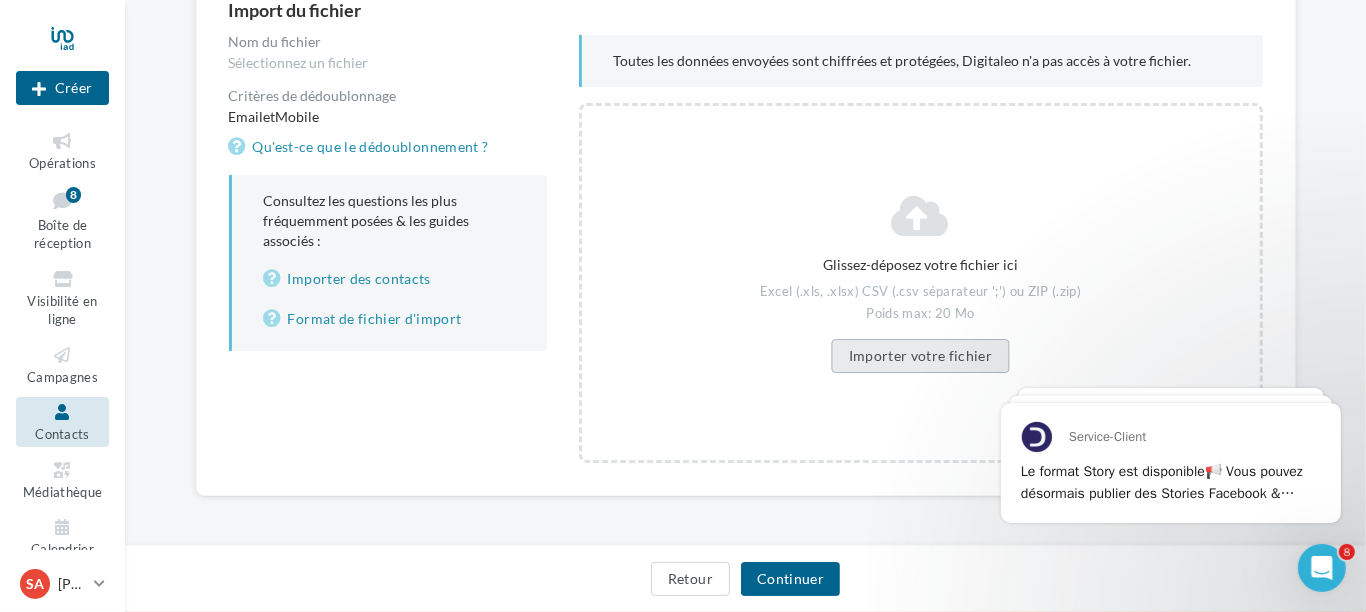 click on "Importer votre fichier" at bounding box center (921, 356) 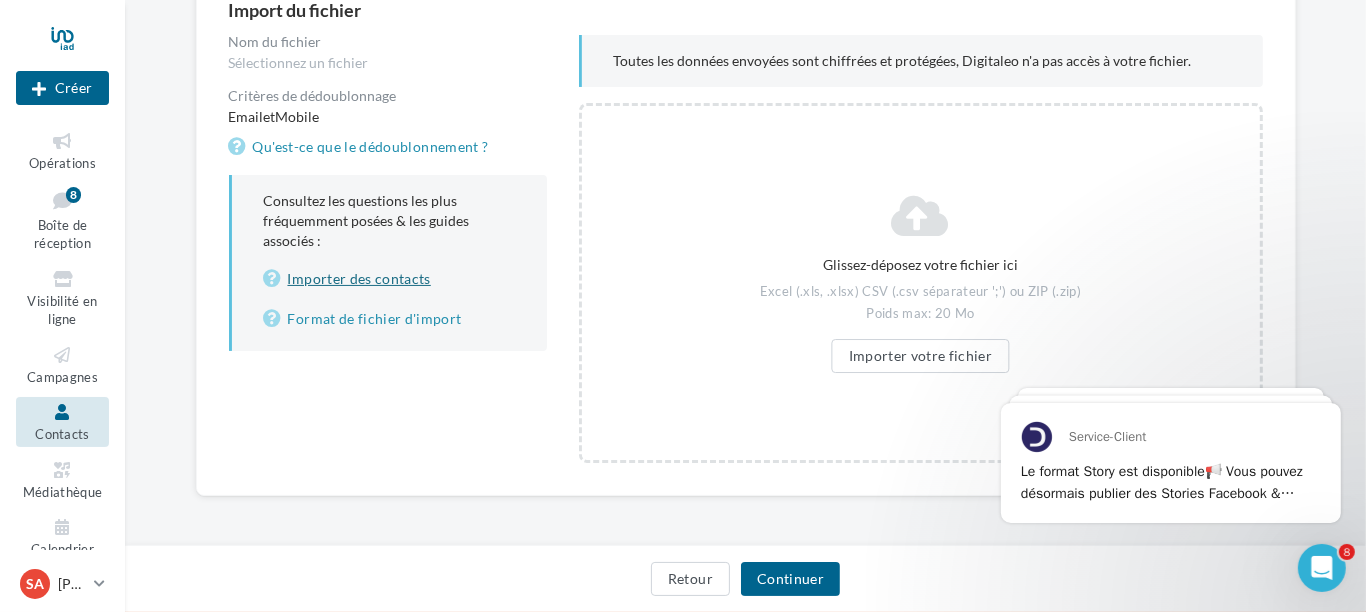 click on "Importer des contacts" at bounding box center (389, 279) 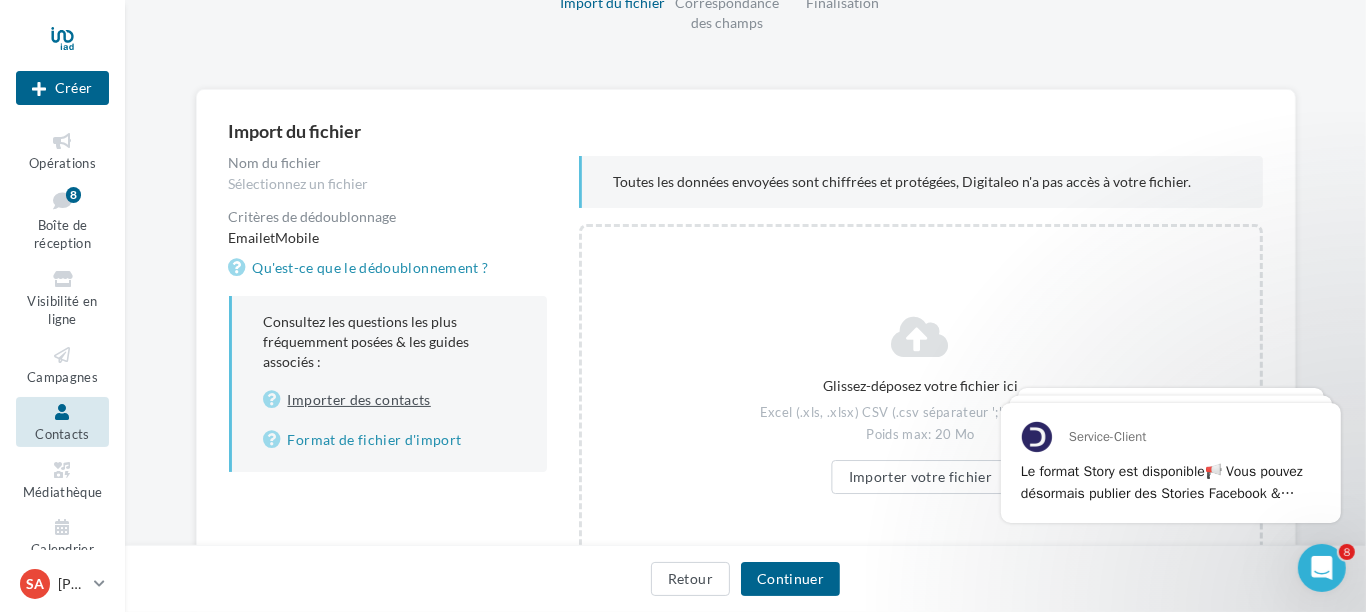 scroll, scrollTop: 220, scrollLeft: 0, axis: vertical 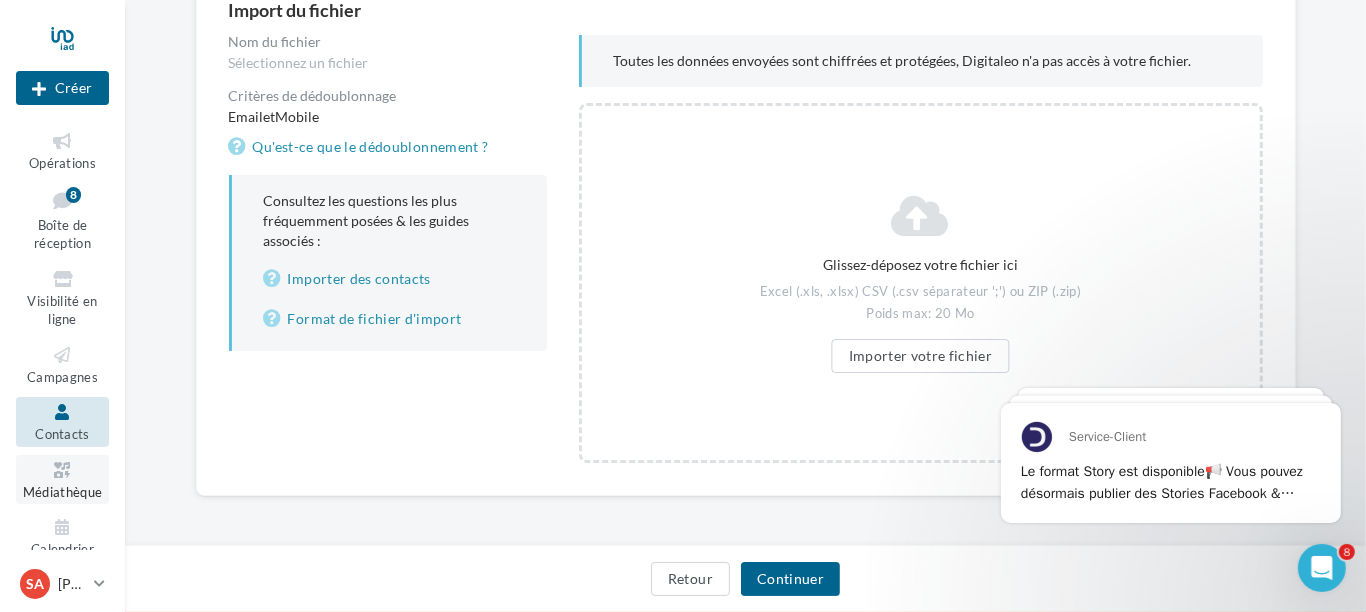 click on "Médiathèque" at bounding box center (62, 479) 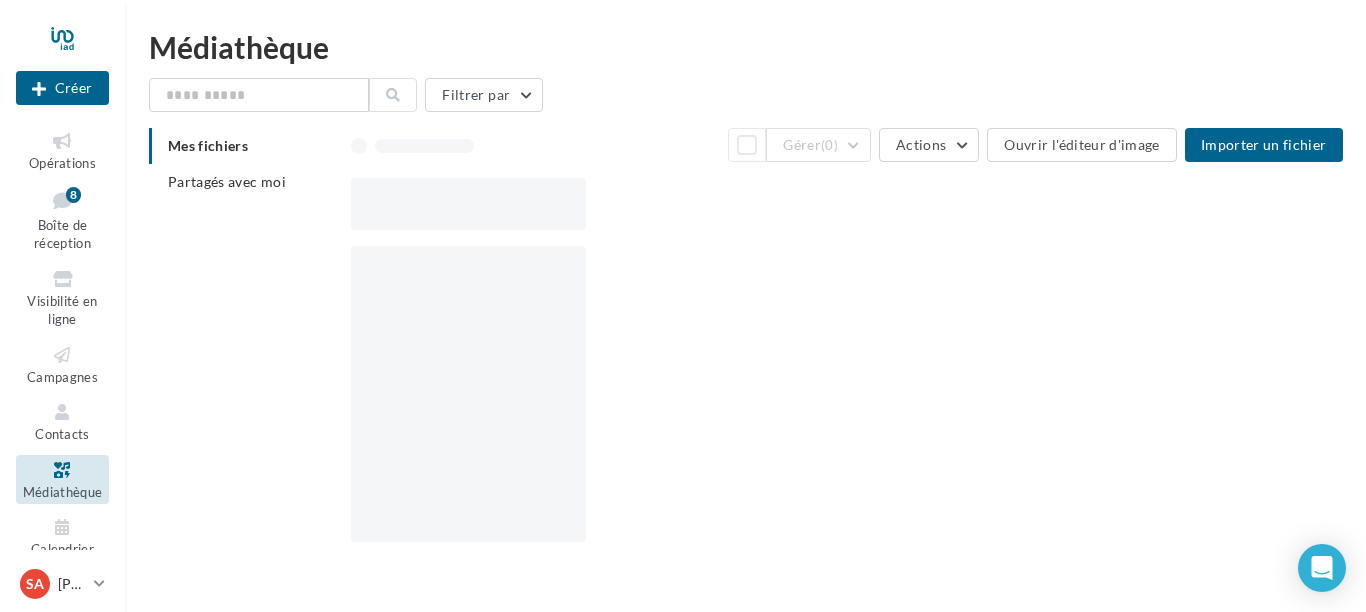 scroll, scrollTop: 0, scrollLeft: 0, axis: both 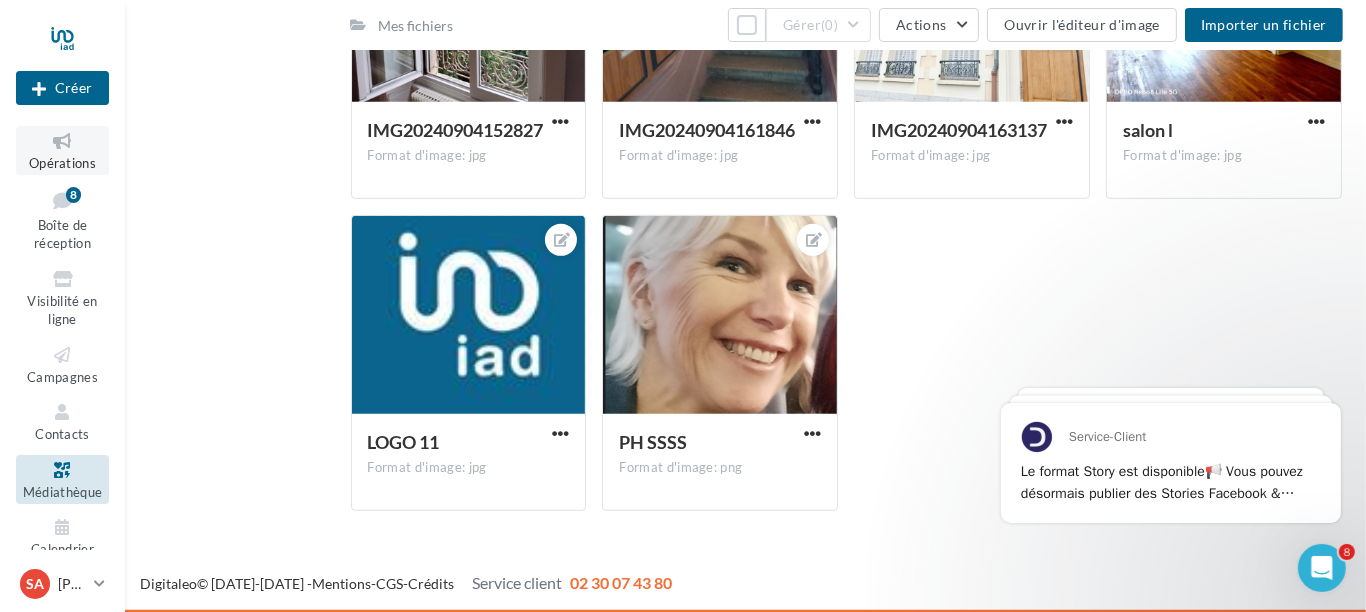 click at bounding box center [62, 141] 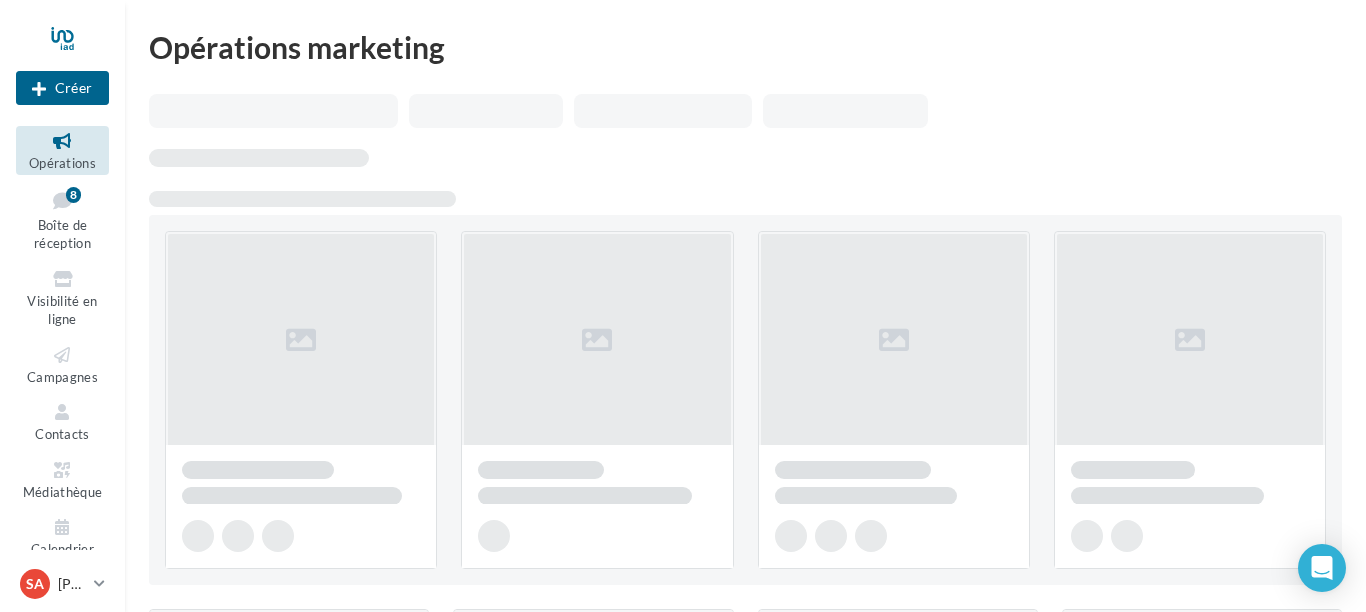 scroll, scrollTop: 0, scrollLeft: 0, axis: both 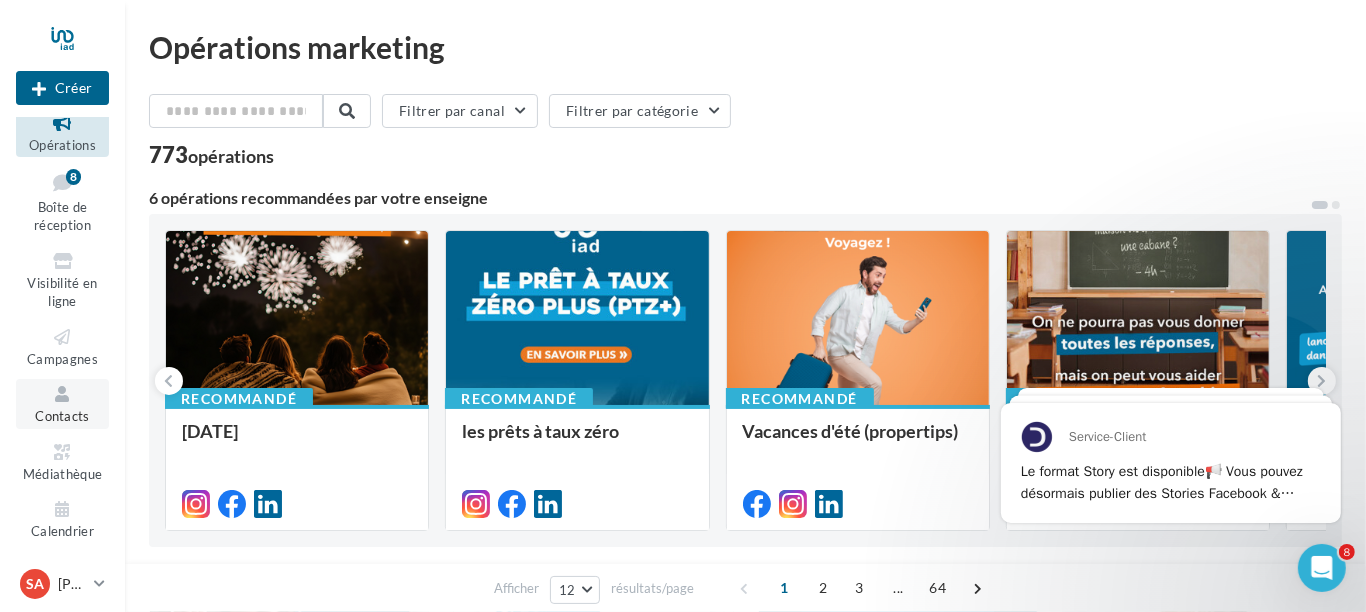 click on "Contacts" at bounding box center [62, 416] 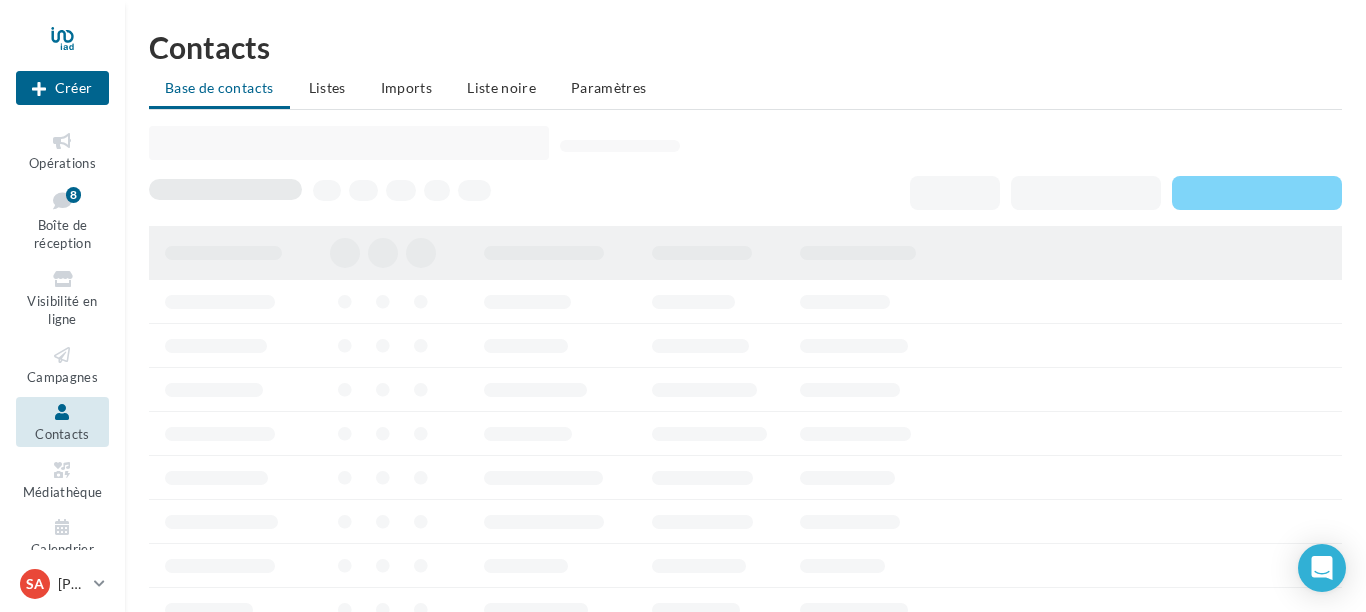 scroll, scrollTop: 0, scrollLeft: 0, axis: both 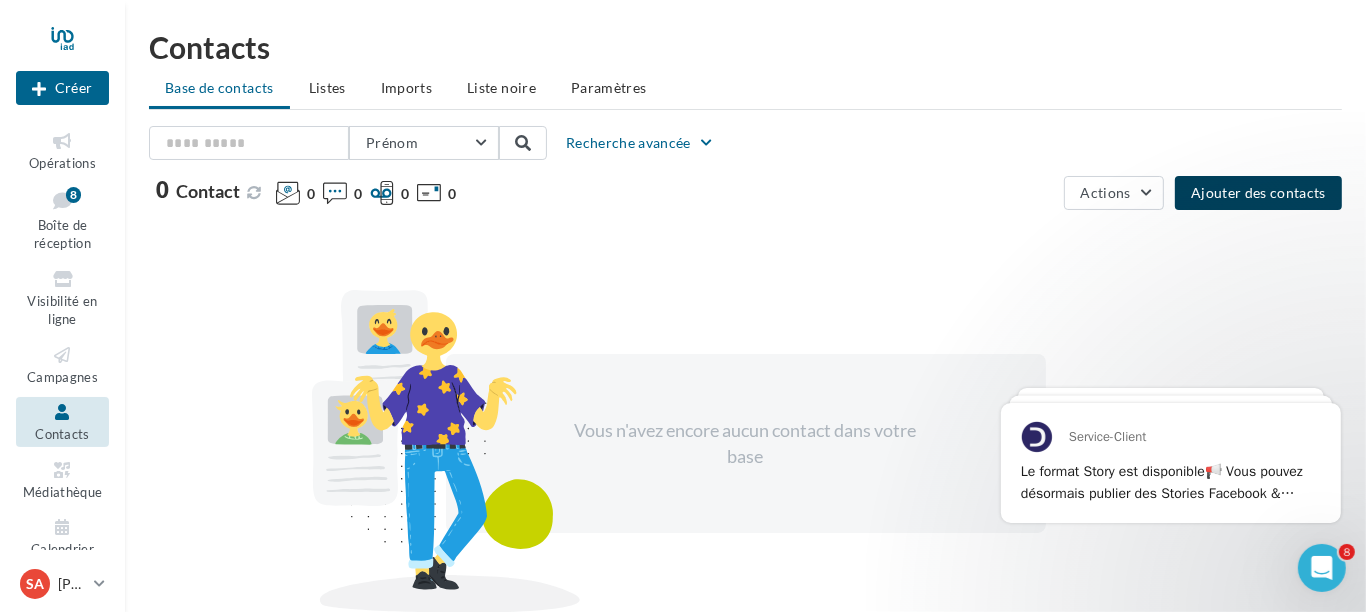 click on "Ajouter des contacts" at bounding box center (1258, 193) 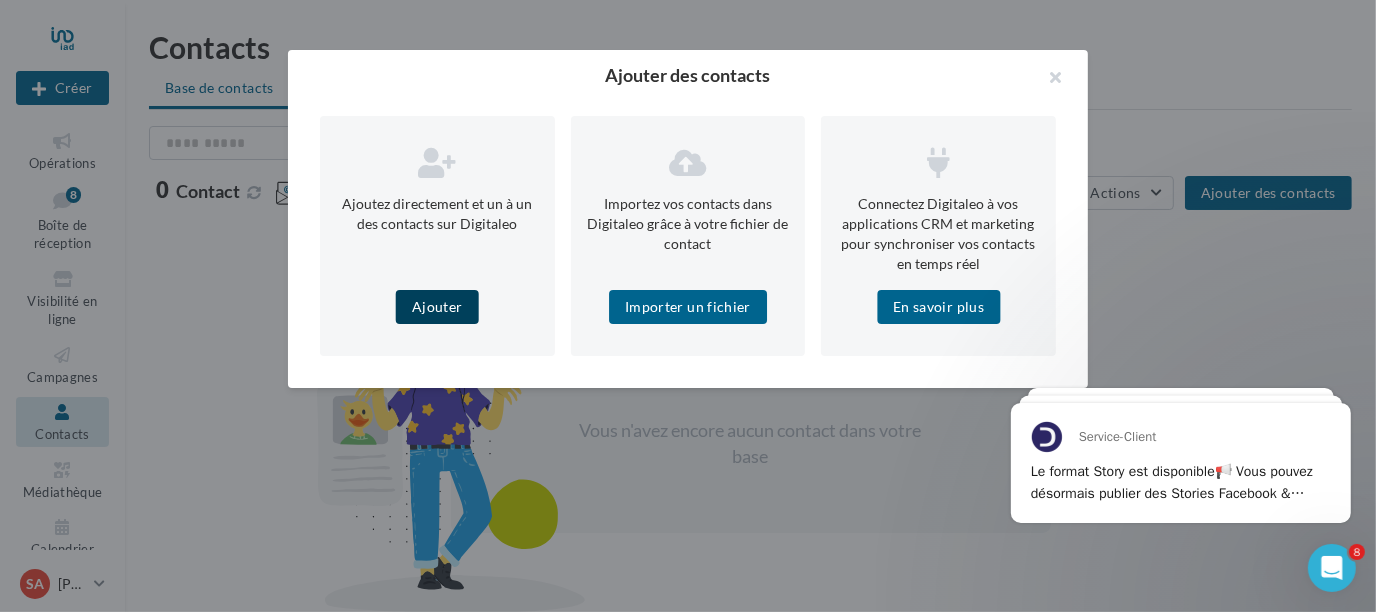 click on "Ajouter" at bounding box center [437, 307] 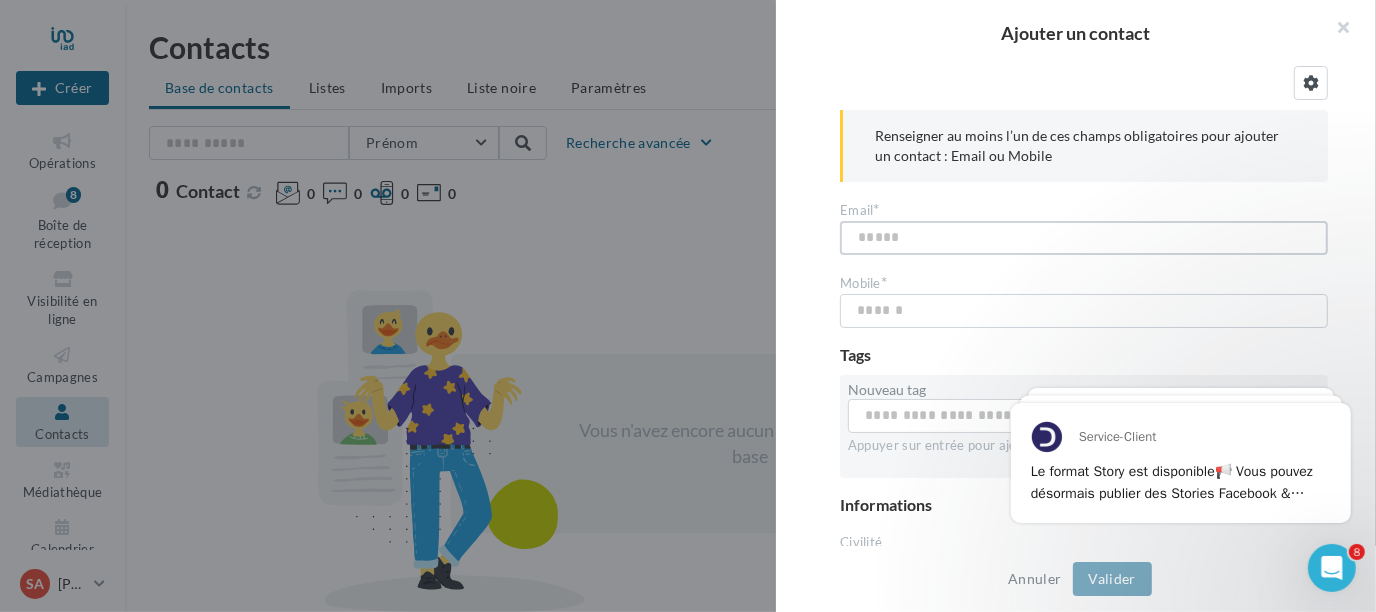 click at bounding box center [1084, 238] 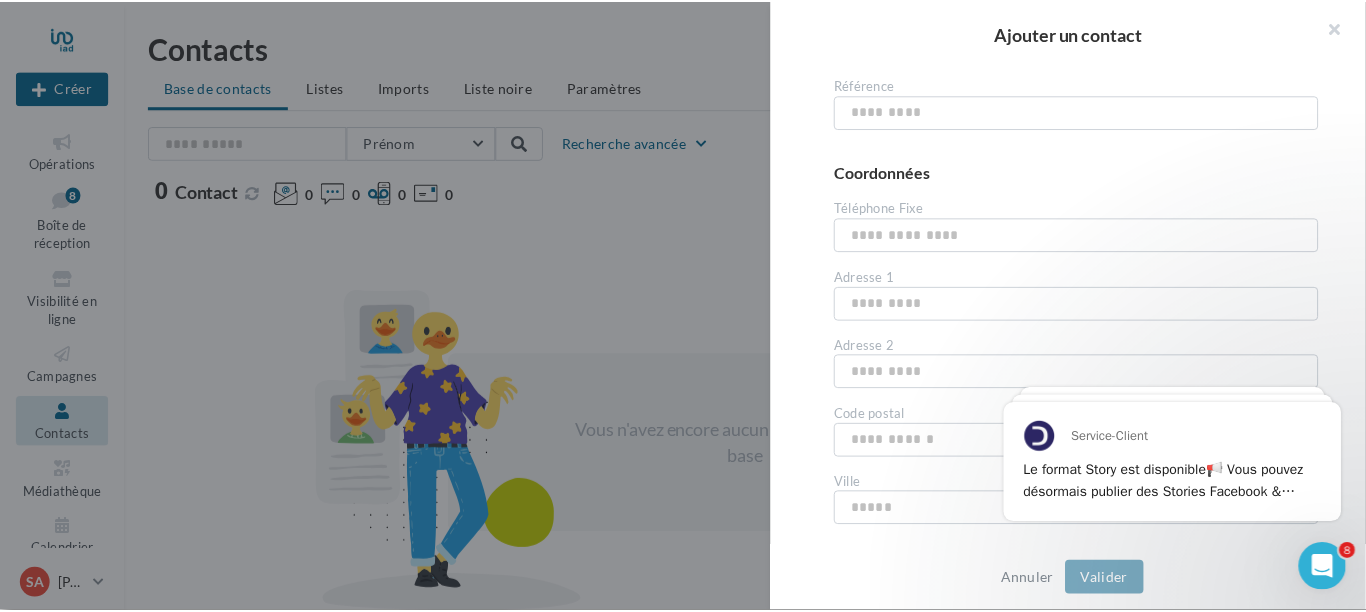 scroll, scrollTop: 1000, scrollLeft: 0, axis: vertical 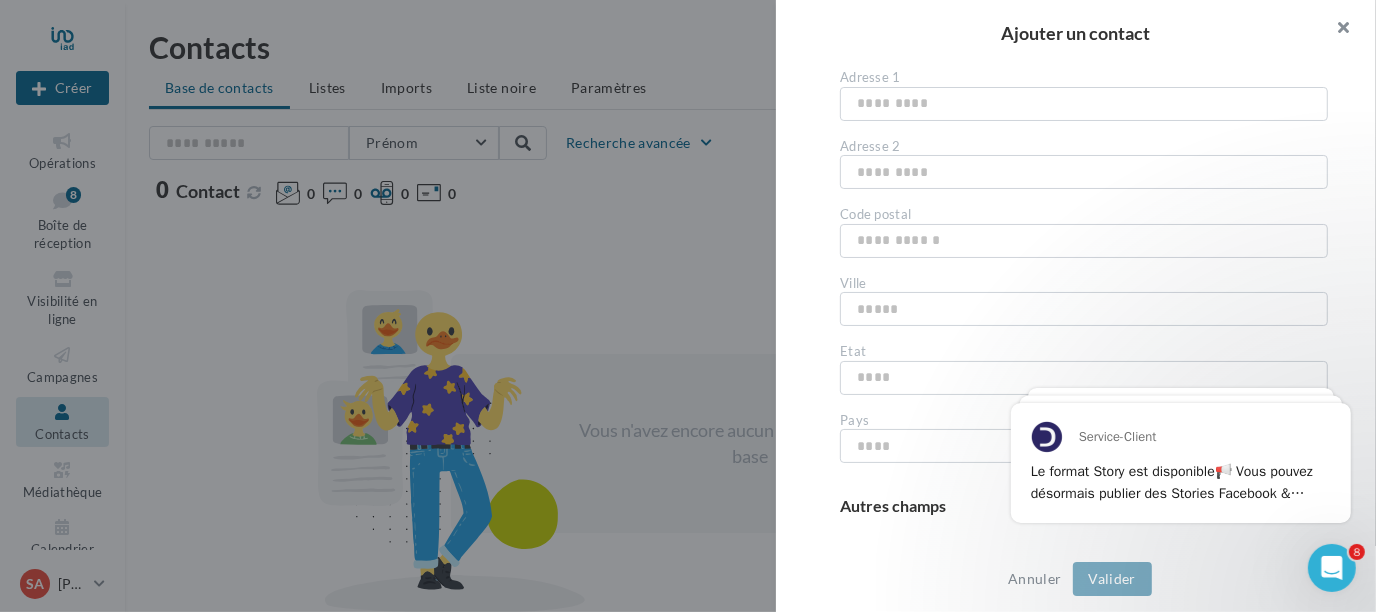 click at bounding box center (1336, 30) 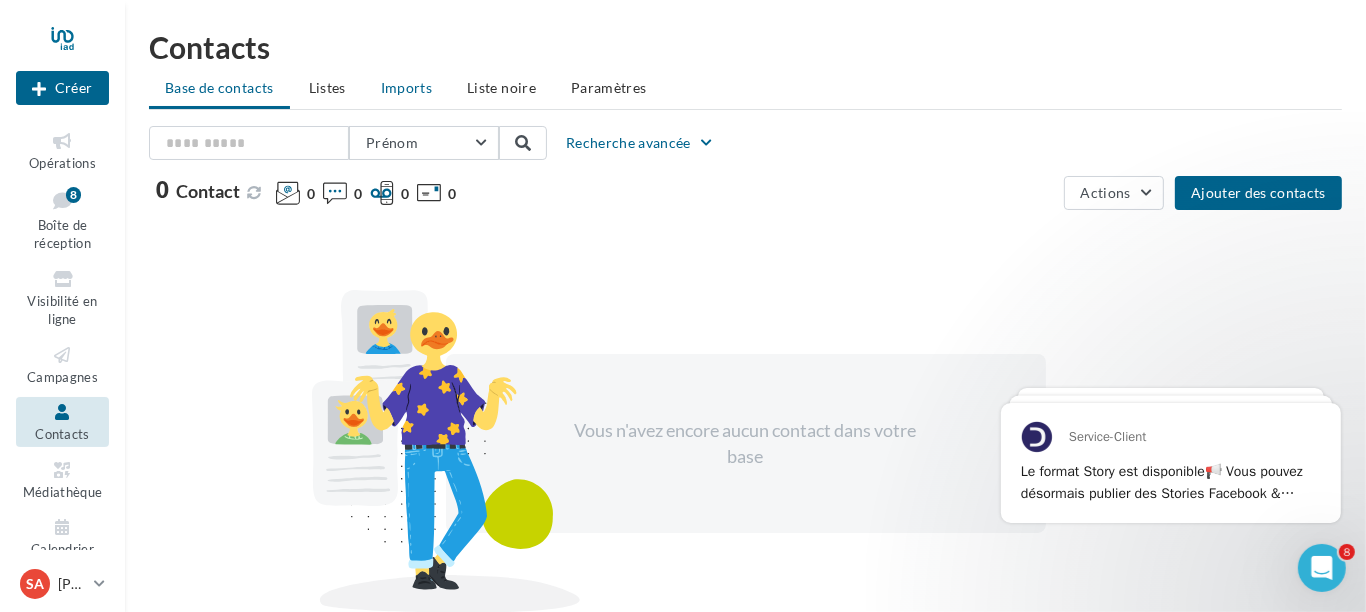 click on "Imports" at bounding box center (406, 87) 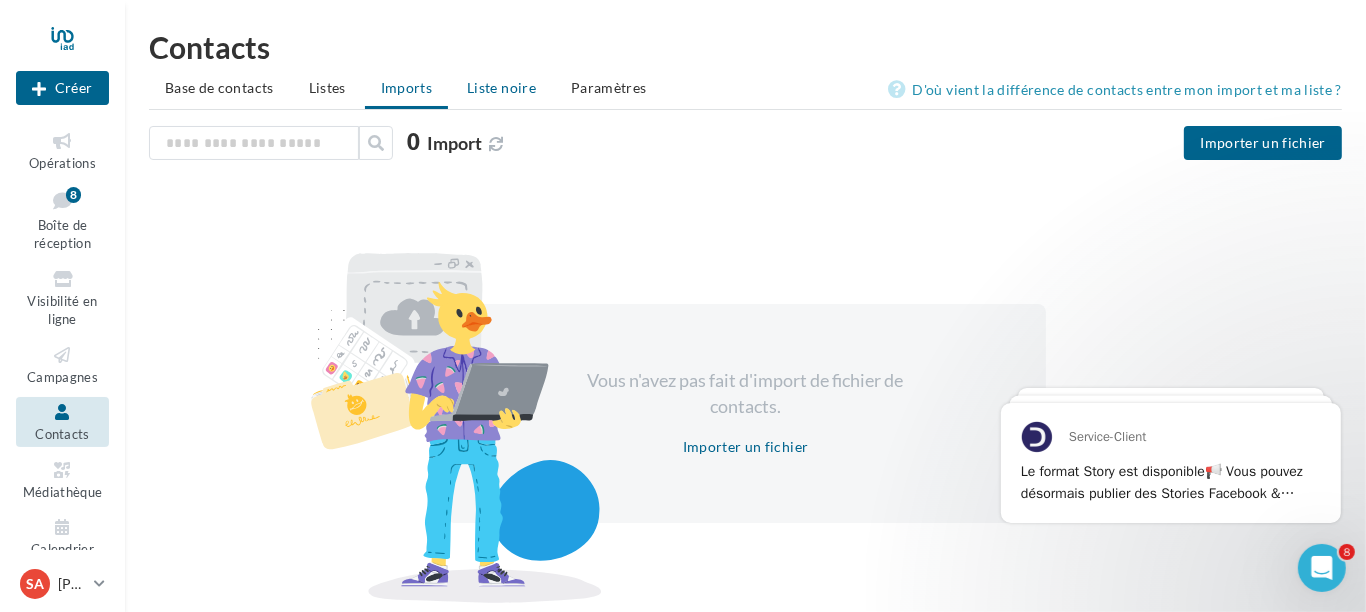 click on "Liste noire" at bounding box center [501, 87] 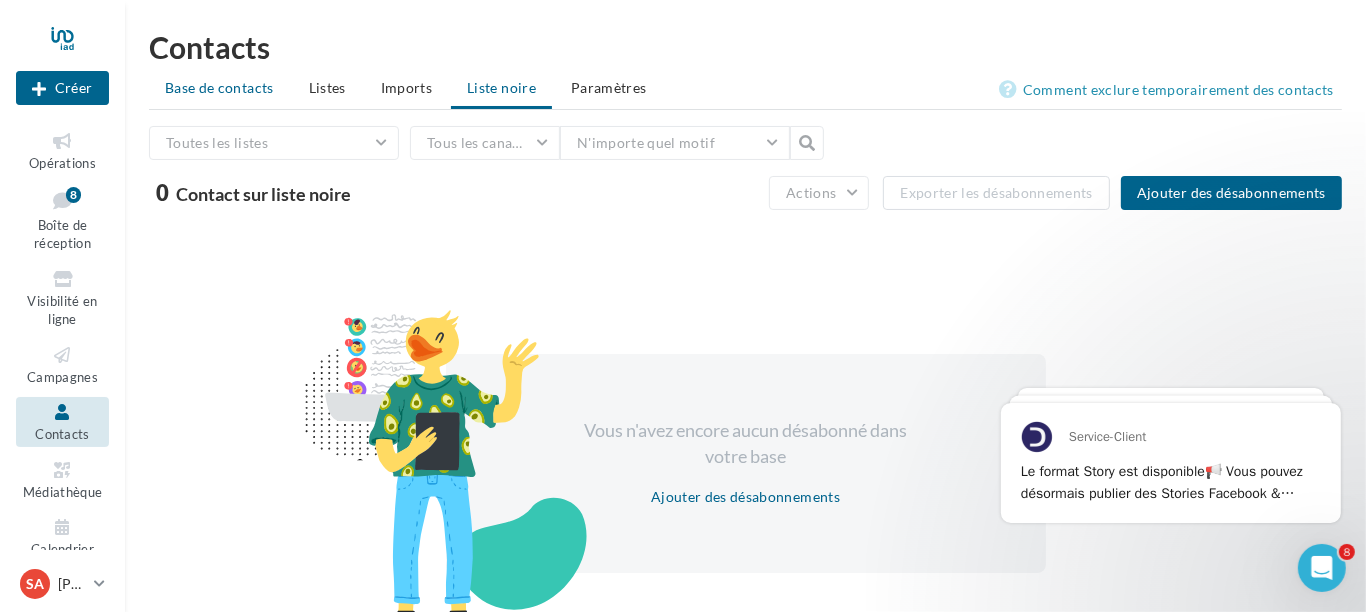 click on "Base de contacts" at bounding box center (219, 87) 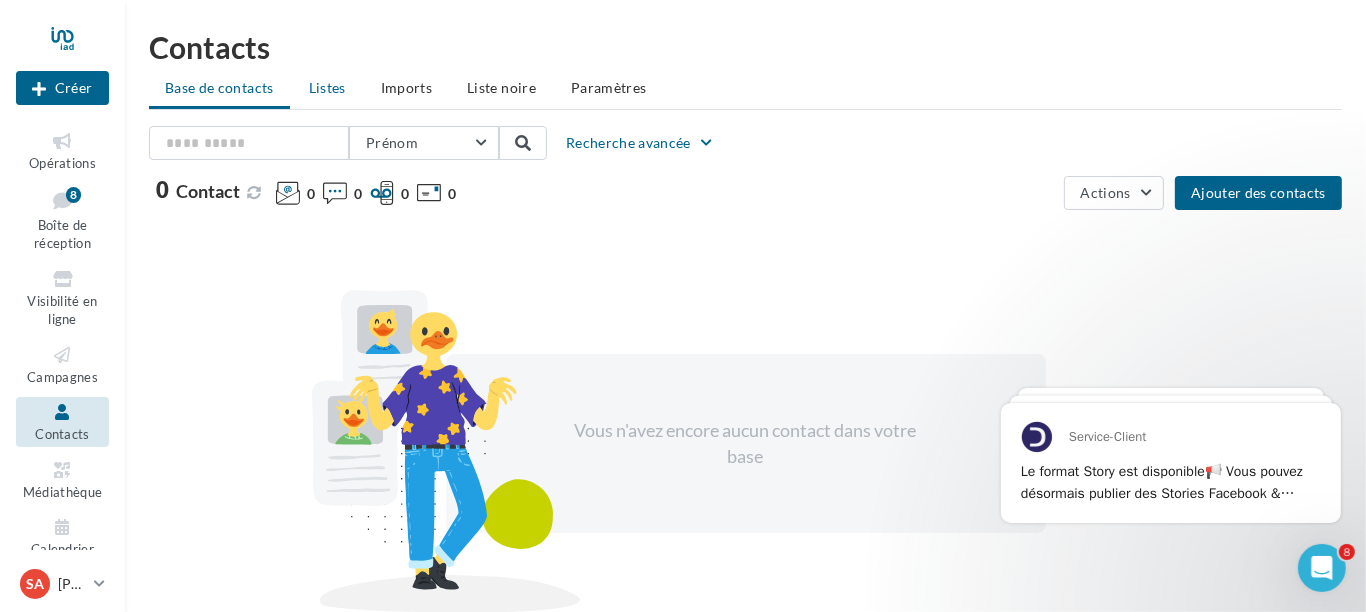 click on "Listes" at bounding box center [327, 87] 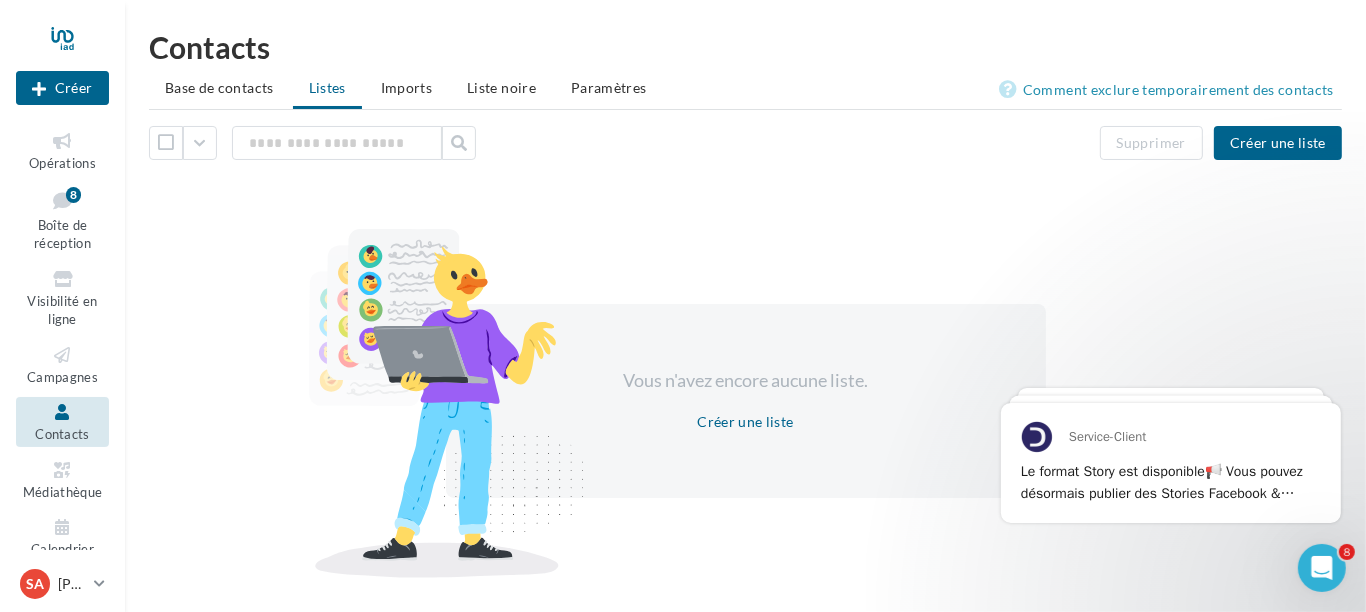 click on "Contacts" at bounding box center [745, 47] 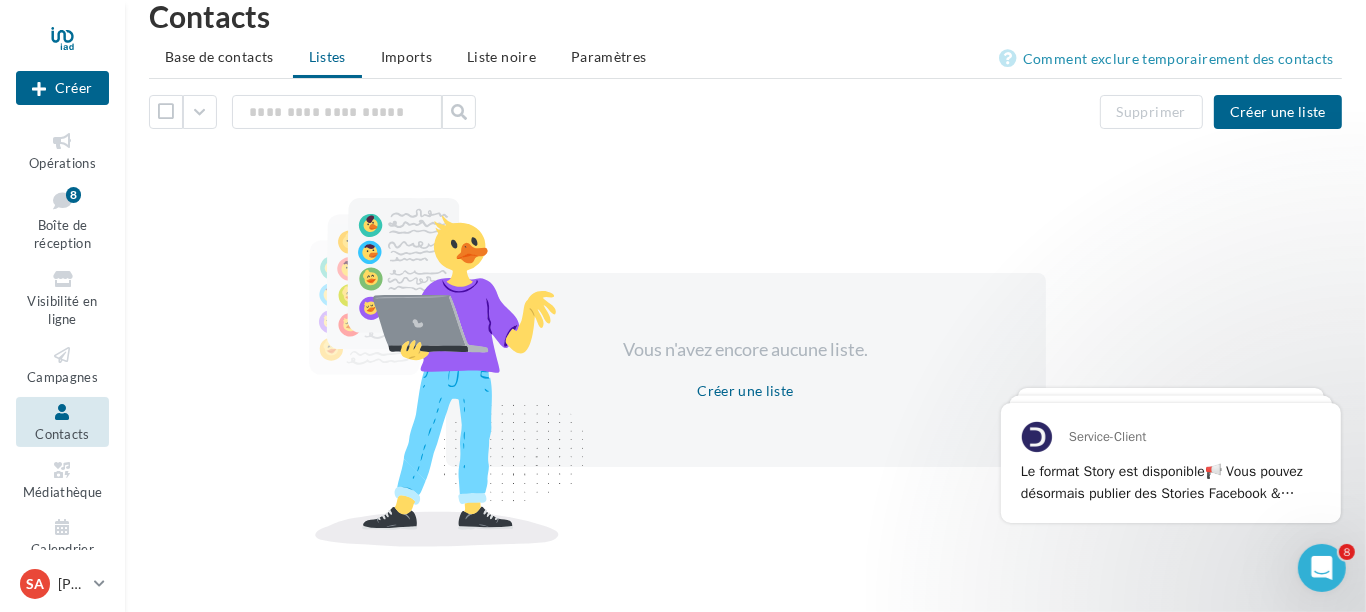 scroll, scrollTop: 0, scrollLeft: 0, axis: both 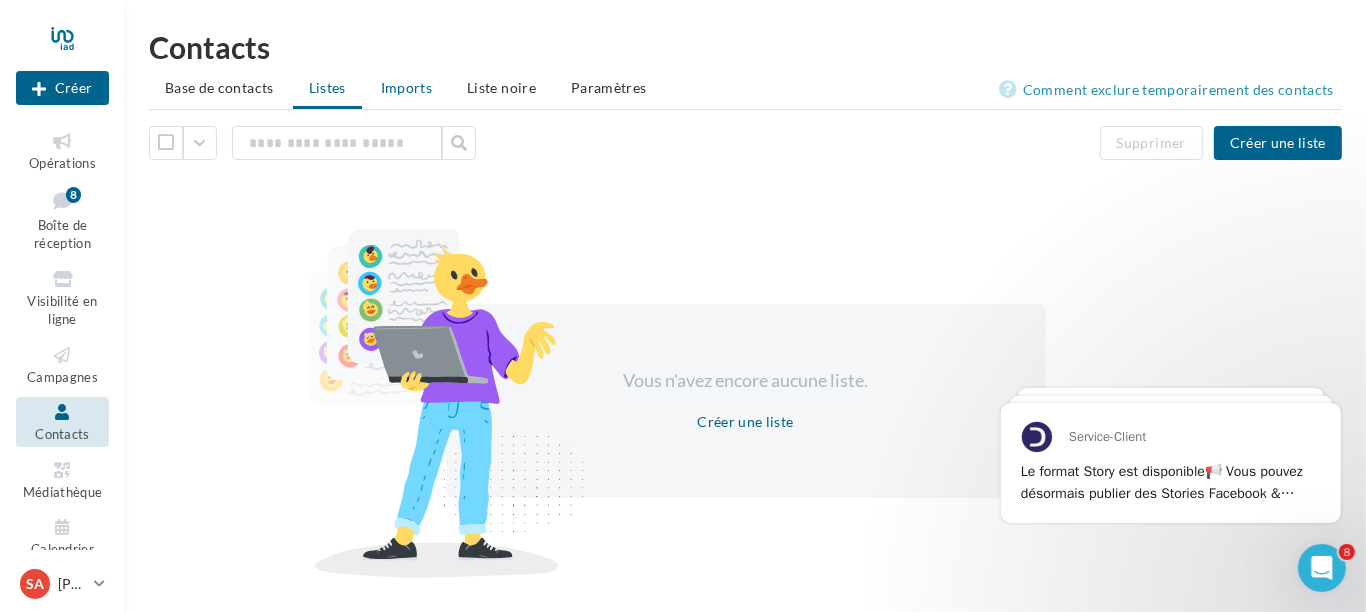 click on "Imports" at bounding box center [406, 87] 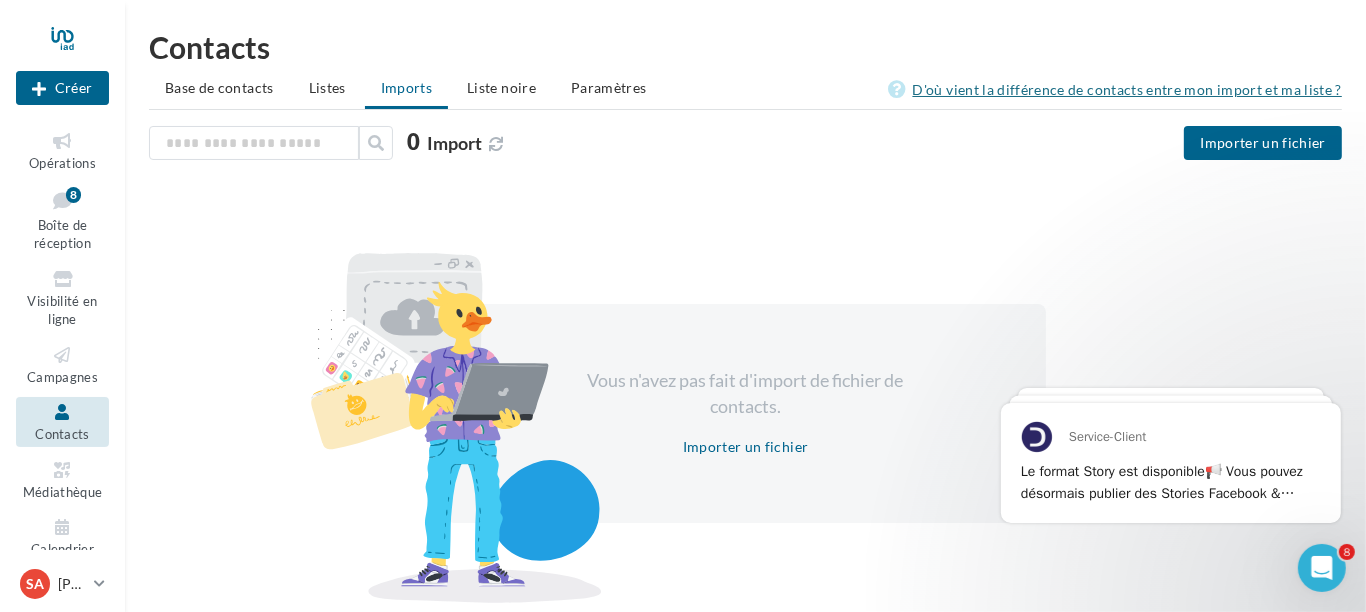 click on "D'où vient la différence de contacts entre mon import et ma liste ?" at bounding box center [1115, 90] 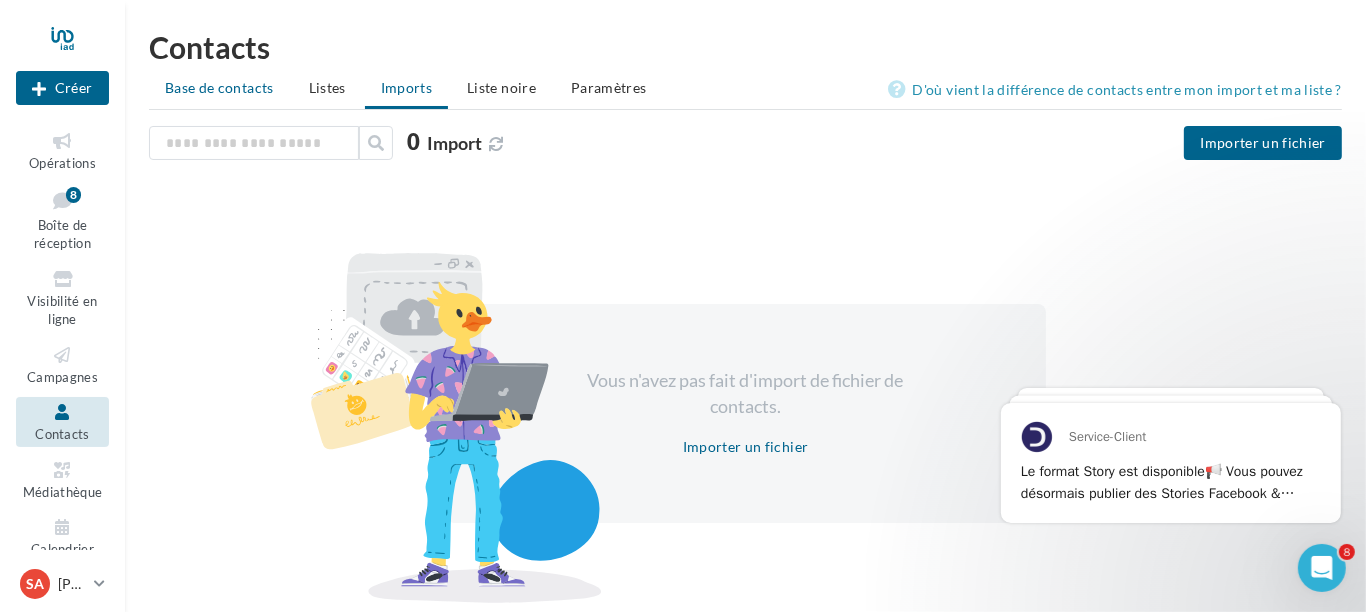 click on "Base de contacts" at bounding box center [219, 87] 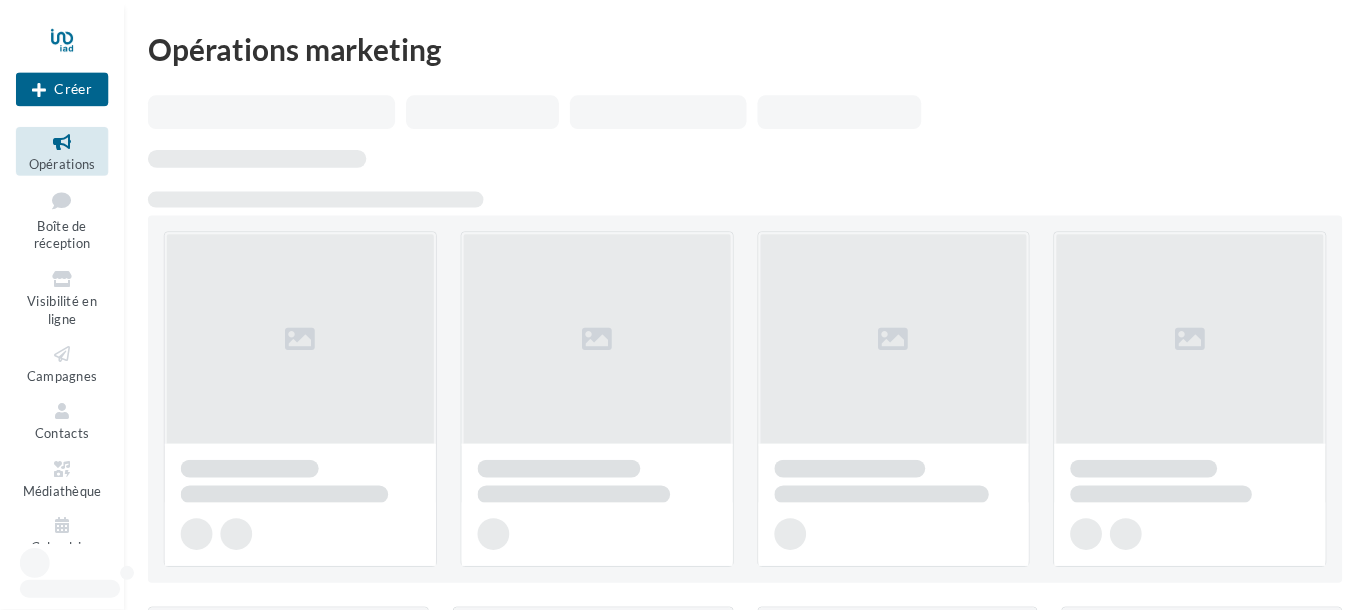 scroll, scrollTop: 0, scrollLeft: 0, axis: both 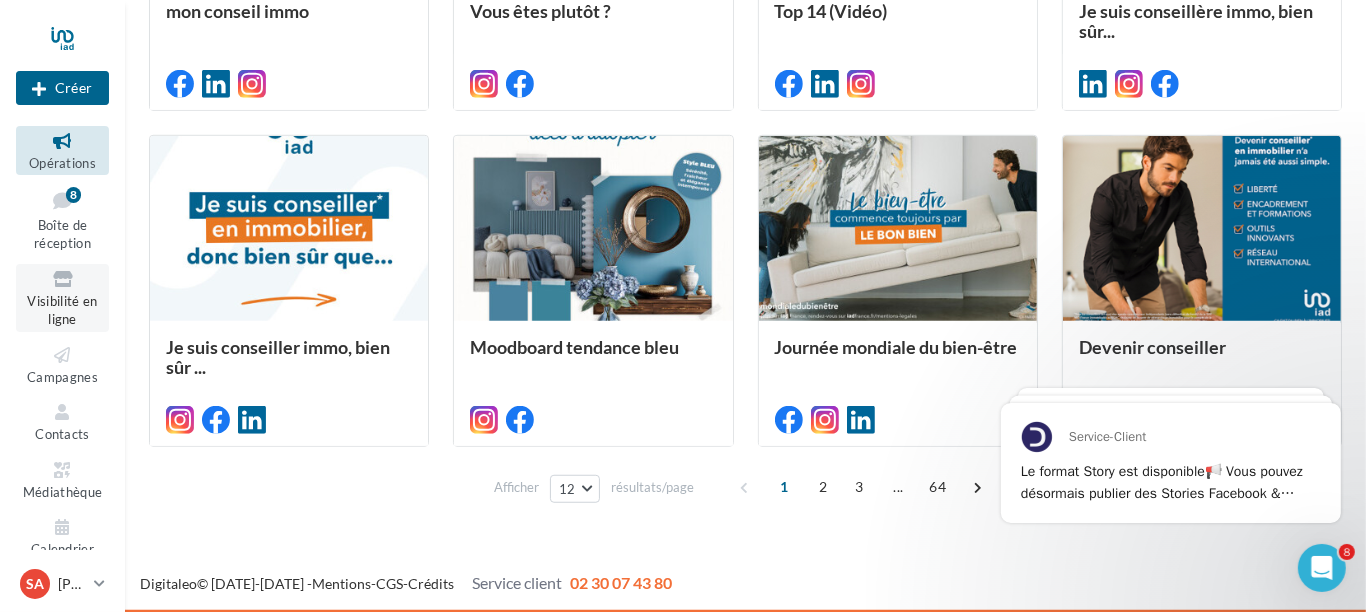 click on "Visibilité en ligne" at bounding box center [62, 310] 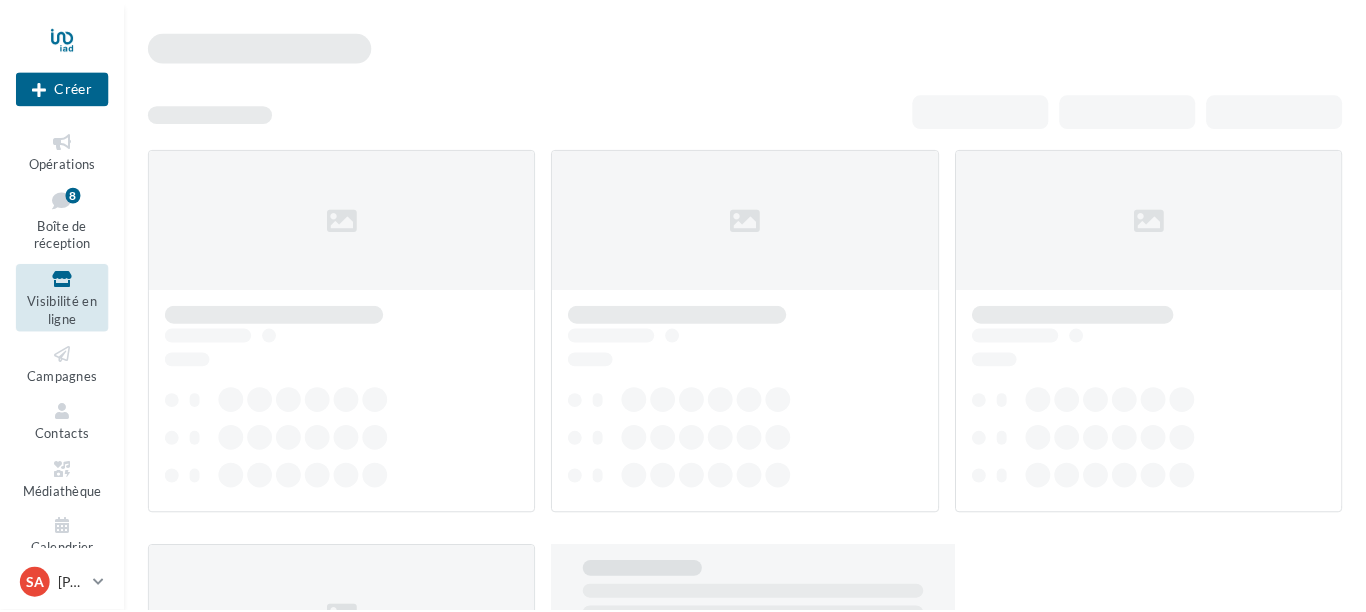 scroll, scrollTop: 0, scrollLeft: 0, axis: both 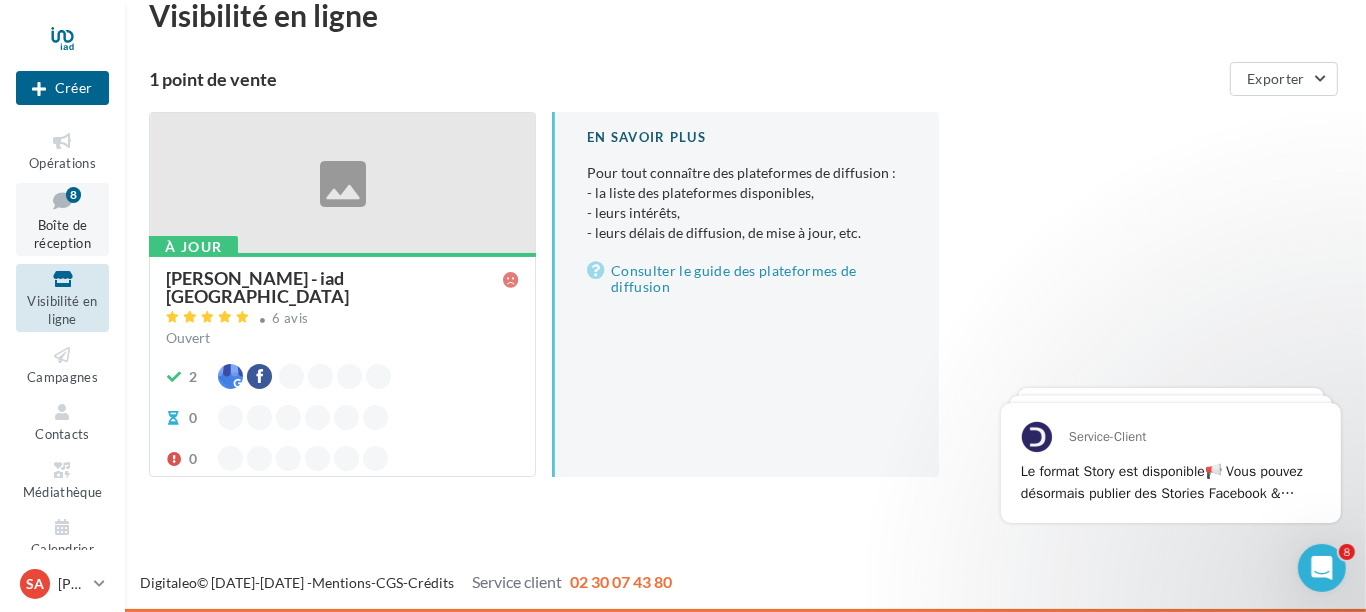 click on "Boîte de réception" at bounding box center (62, 234) 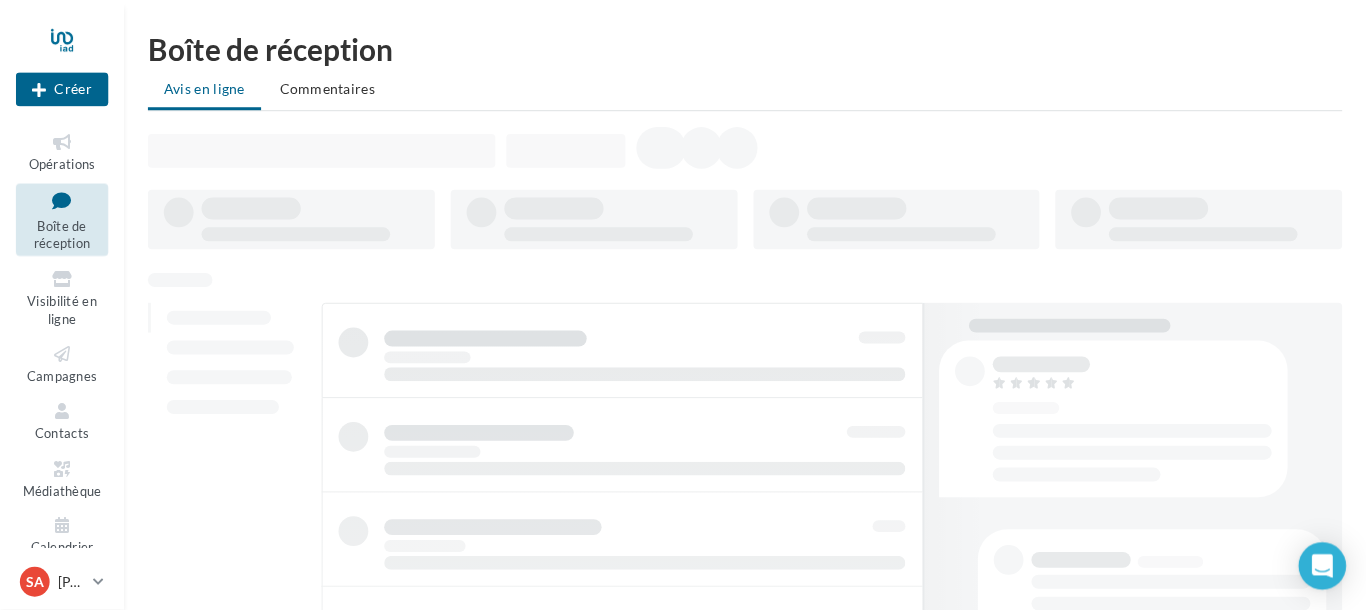 scroll, scrollTop: 0, scrollLeft: 0, axis: both 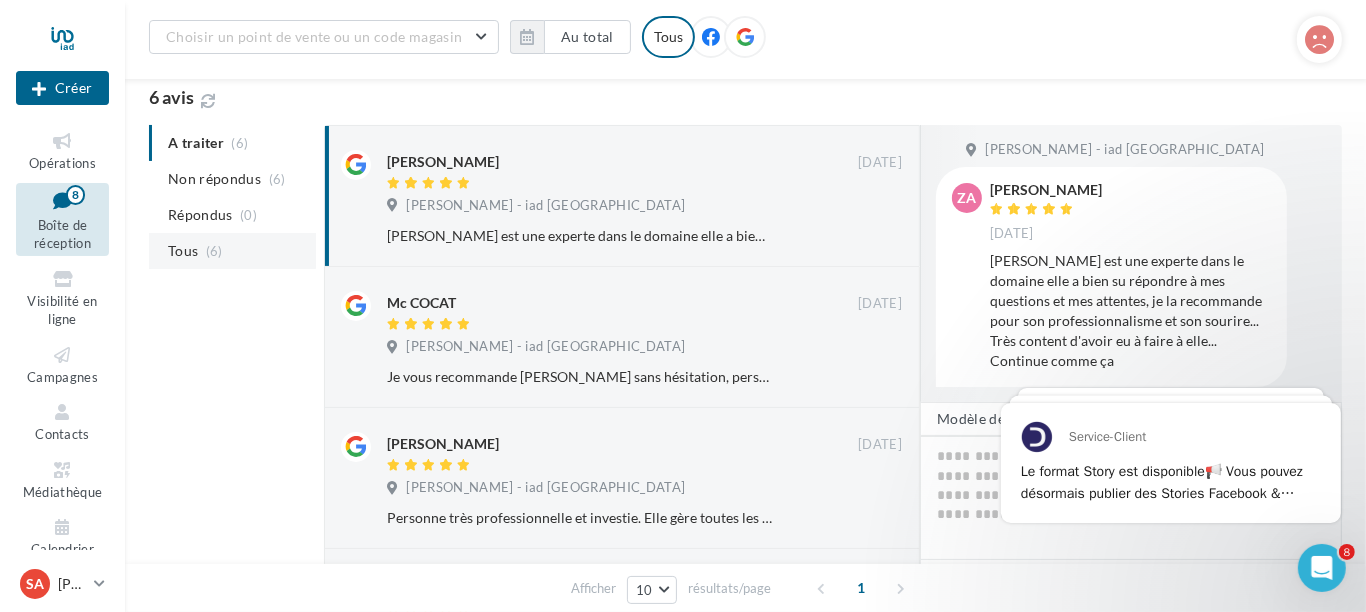 click on "Tous" at bounding box center (183, 251) 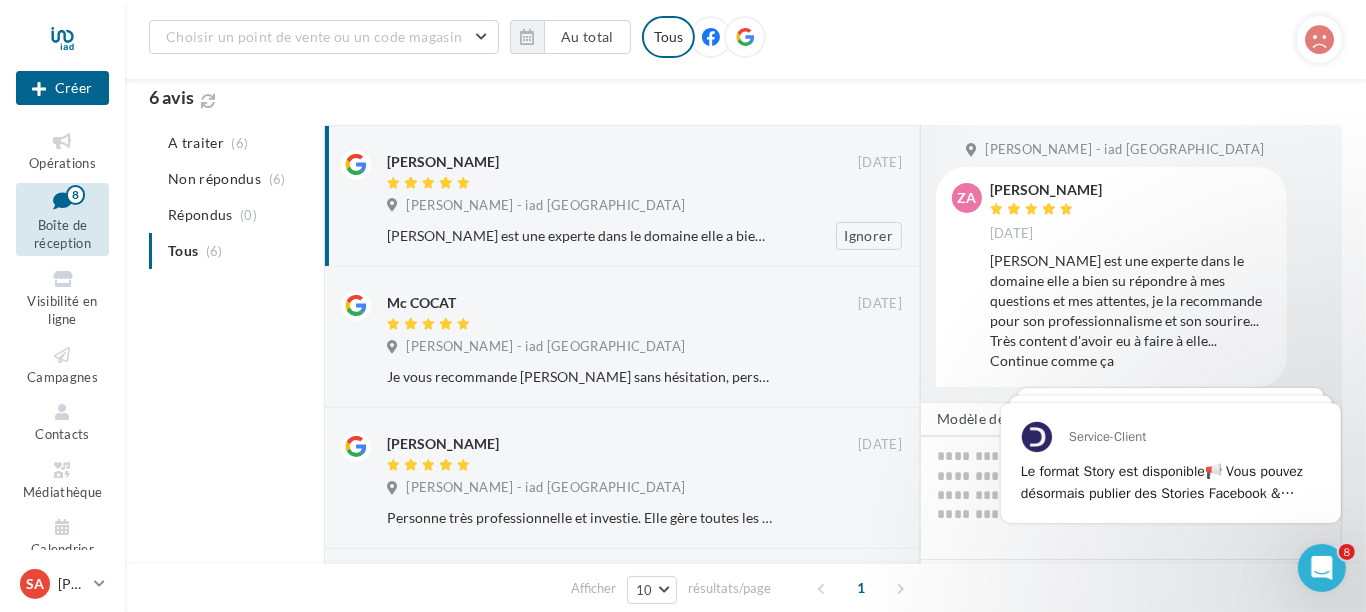 click on "[PERSON_NAME] est une experte dans le domaine elle a bien su répondre à mes questions et mes attentes, je la recommande pour son professionnalisme et son sourire... Très content d'avoir eu à faire à elle... Continue comme ça" at bounding box center [579, 236] 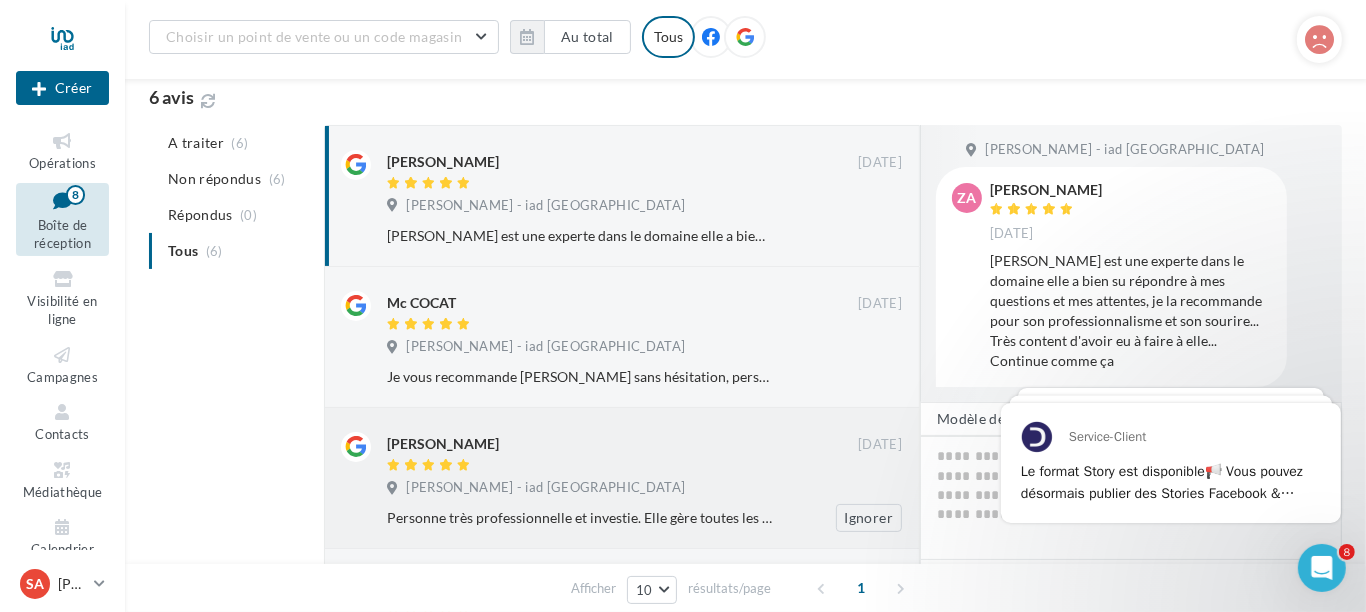 click on "[PERSON_NAME]
[DATE]
[PERSON_NAME] - iad [GEOGRAPHIC_DATA]
Personne très professionnelle et investie. Elle gère toutes les démarches de À à Z.
Mets le bien à vendre en valeur.
Souriante, tenace et très agréable.
Merci pour tout
Ignorer" at bounding box center [622, 478] 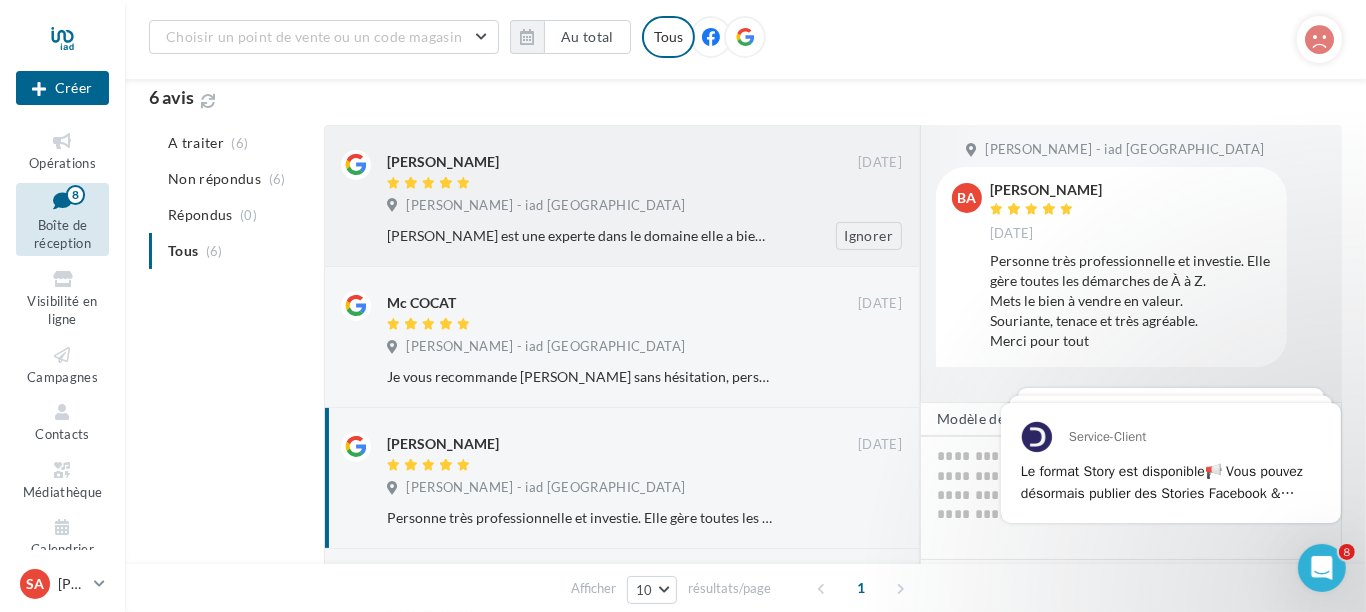 click on "[PERSON_NAME]" at bounding box center [443, 162] 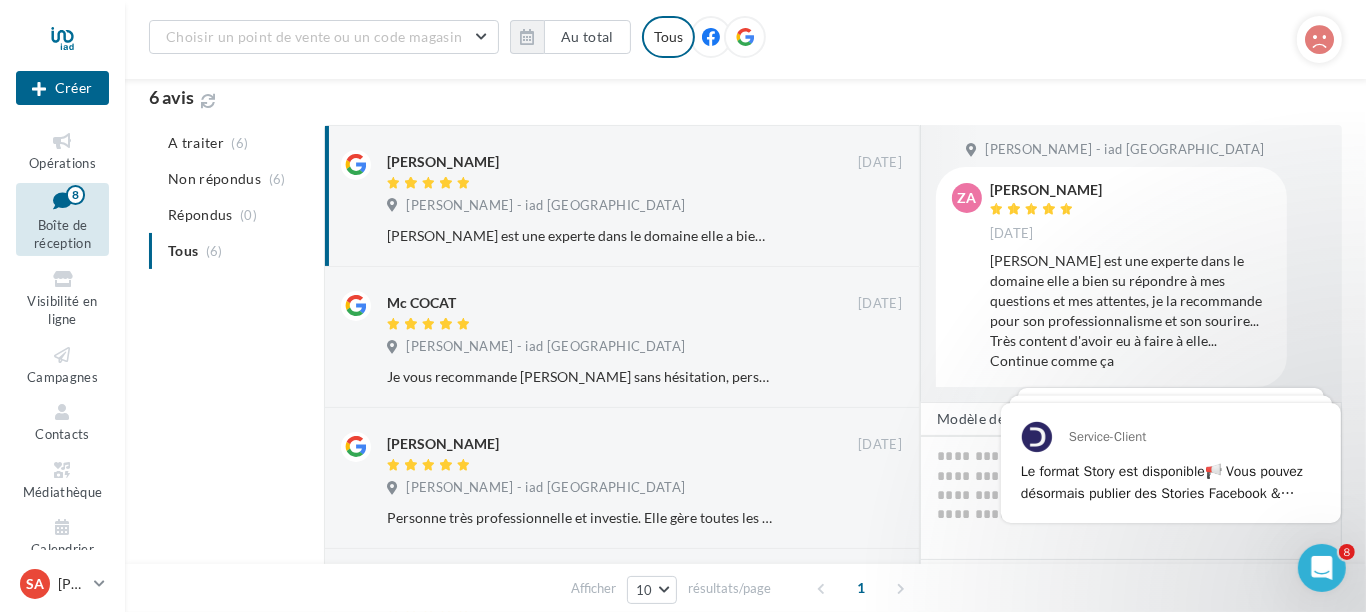 scroll, scrollTop: 0, scrollLeft: 0, axis: both 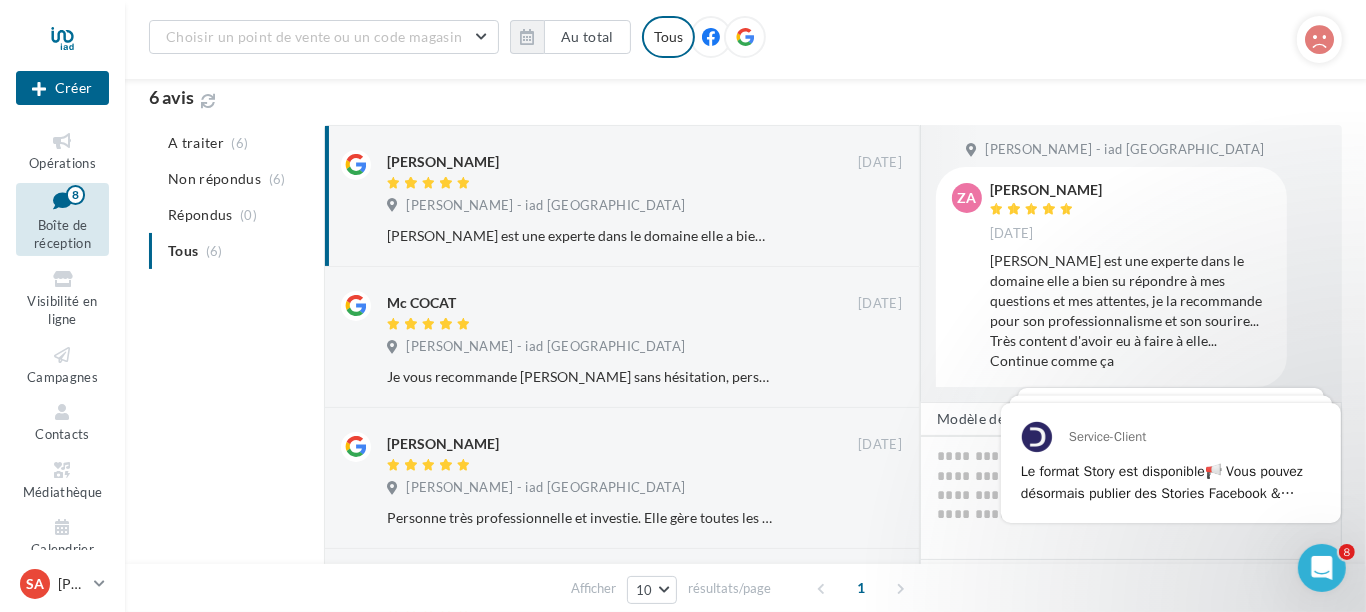 click on "[PERSON_NAME] - iad France         ZA
[PERSON_NAME]
[DATE]
[PERSON_NAME] est une experte dans le domaine elle a bien su répondre à mes questions et mes attentes, je la recommande pour son professionnalisme et son sourire... Très content d'avoir eu à faire à elle... Continue comme ça" at bounding box center (1131, 263) 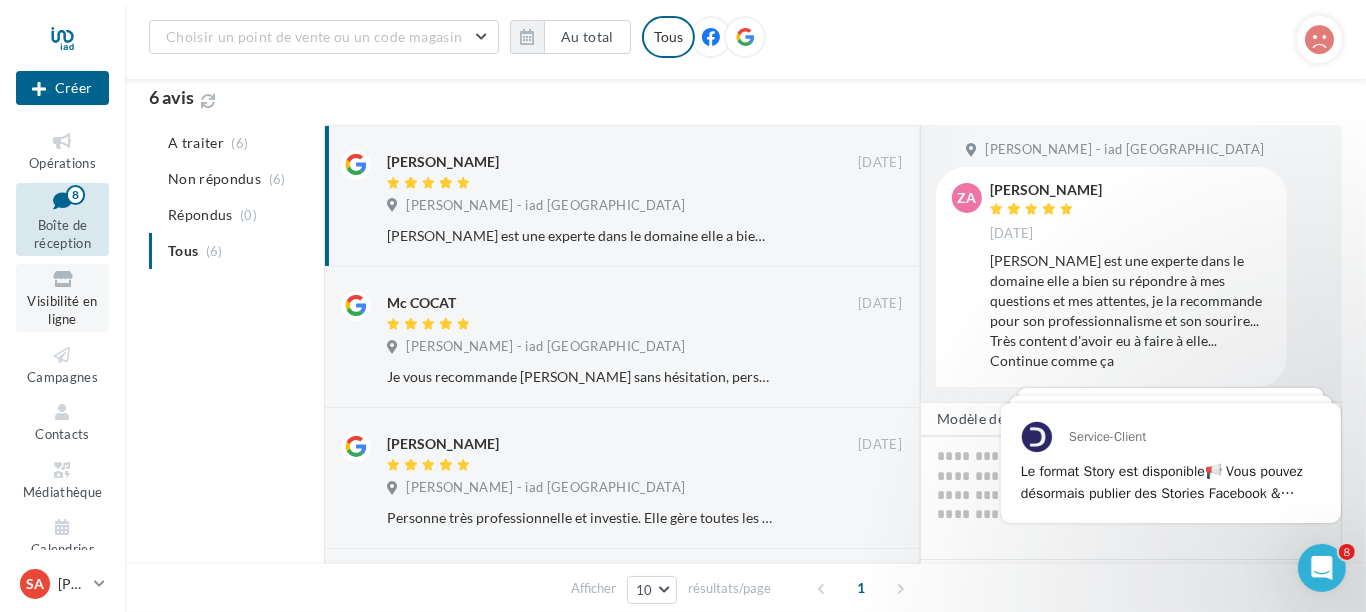 click on "Visibilité en ligne" at bounding box center [62, 310] 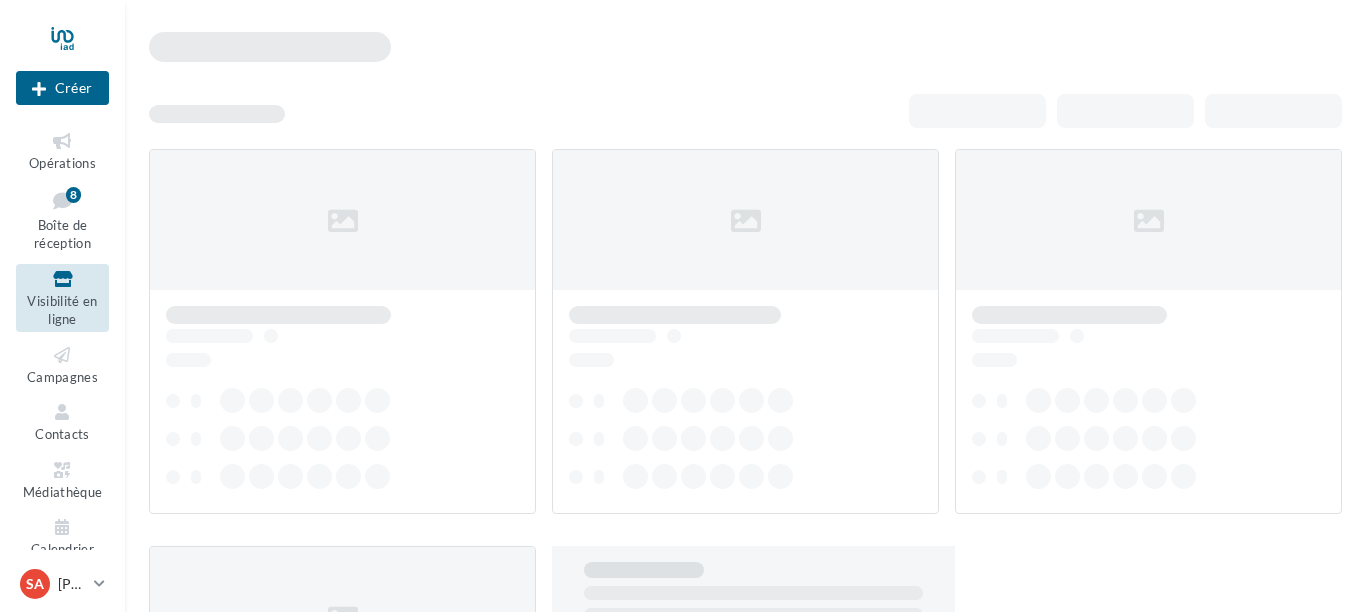 scroll, scrollTop: 0, scrollLeft: 0, axis: both 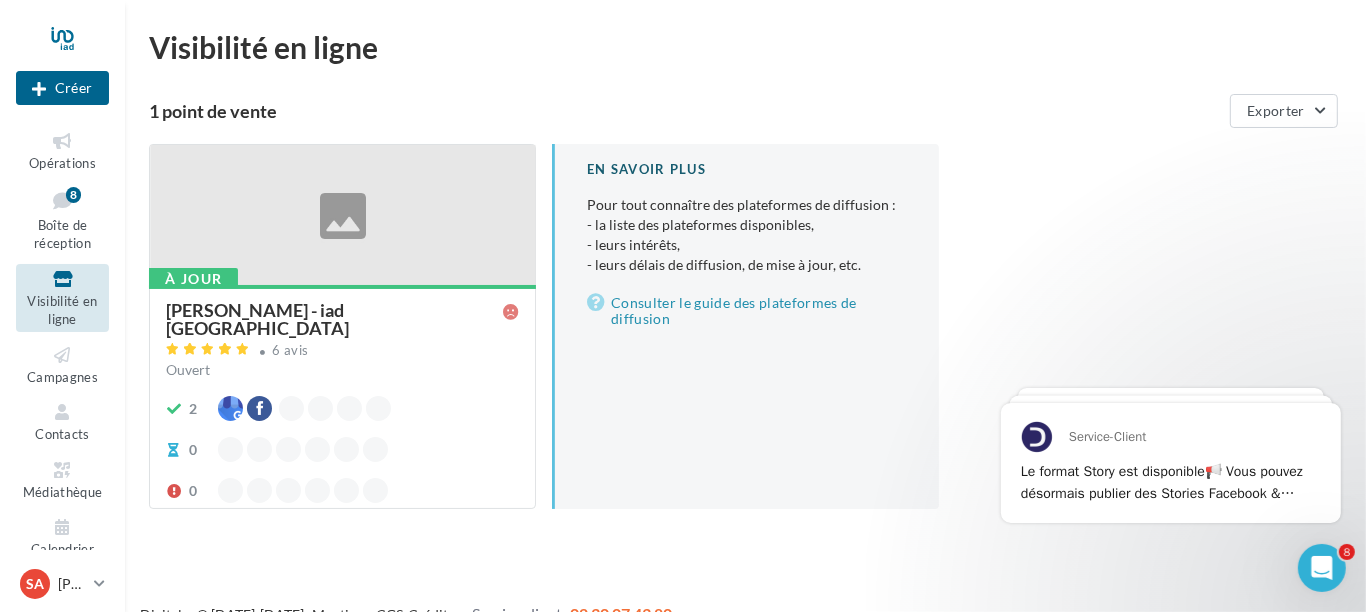 click on "À jour" at bounding box center (193, 279) 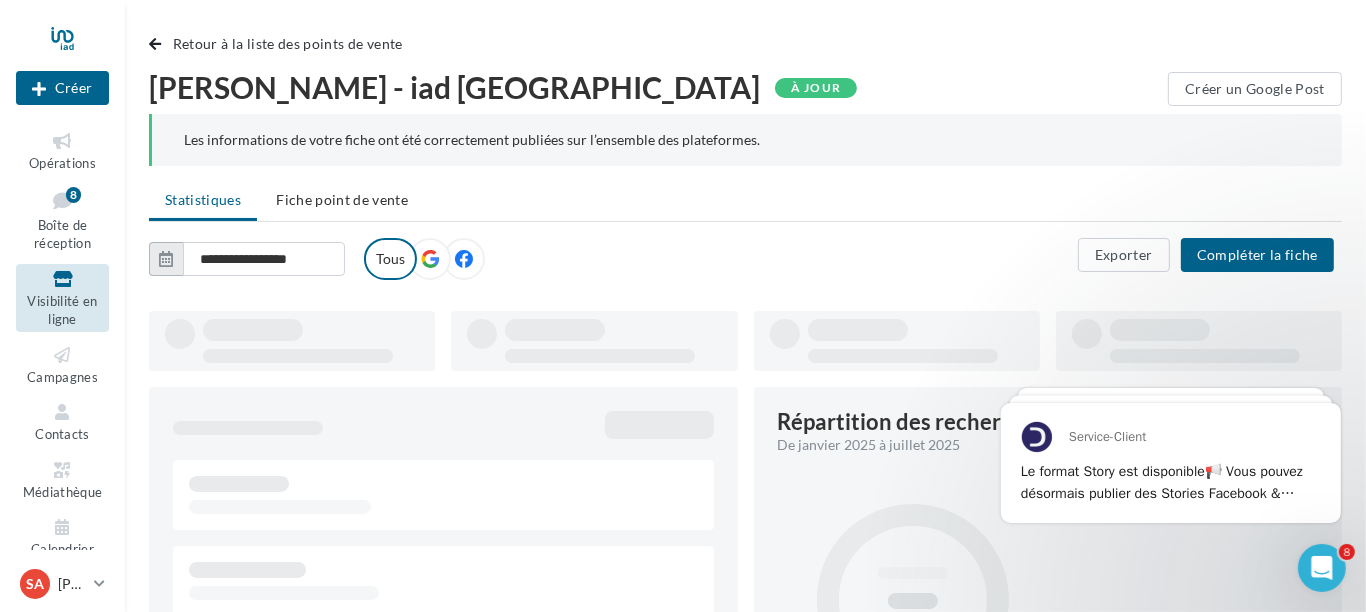 type on "**********" 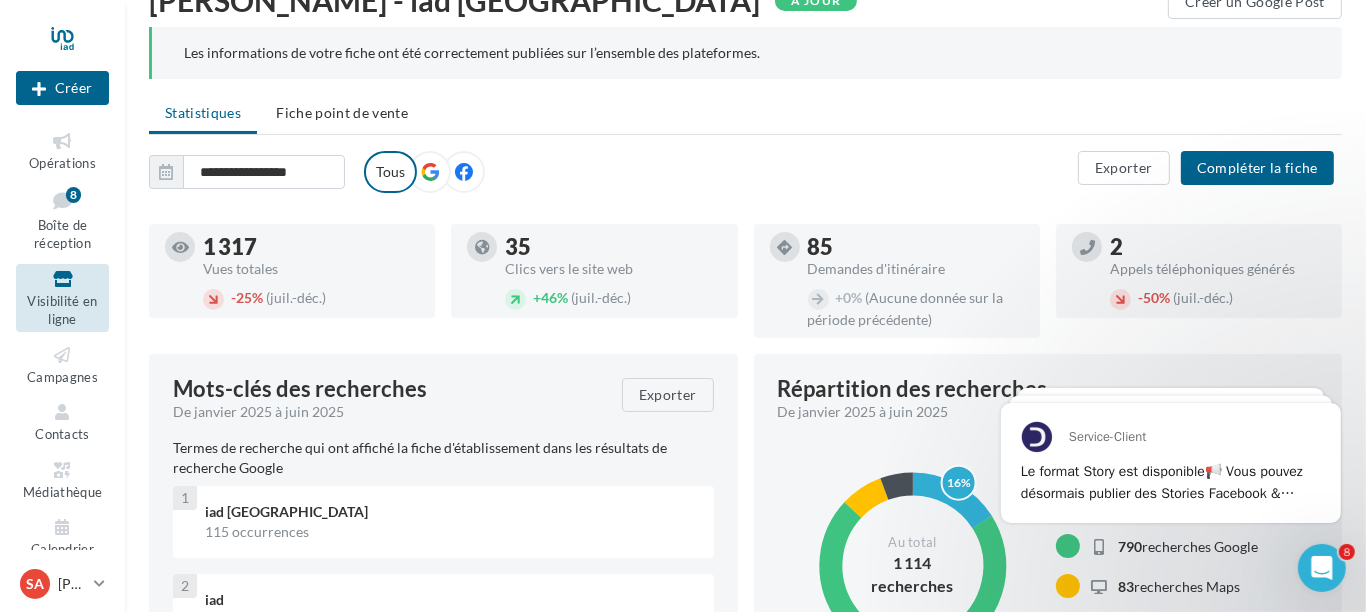 scroll, scrollTop: 0, scrollLeft: 0, axis: both 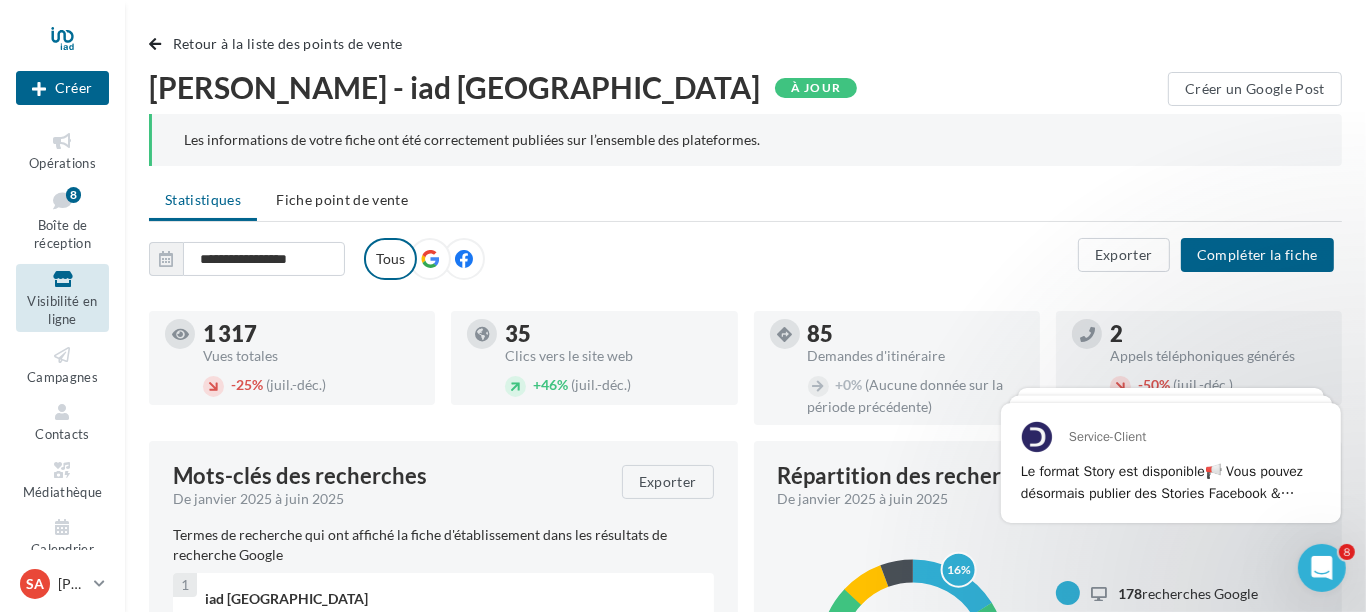 click at bounding box center (180, 334) 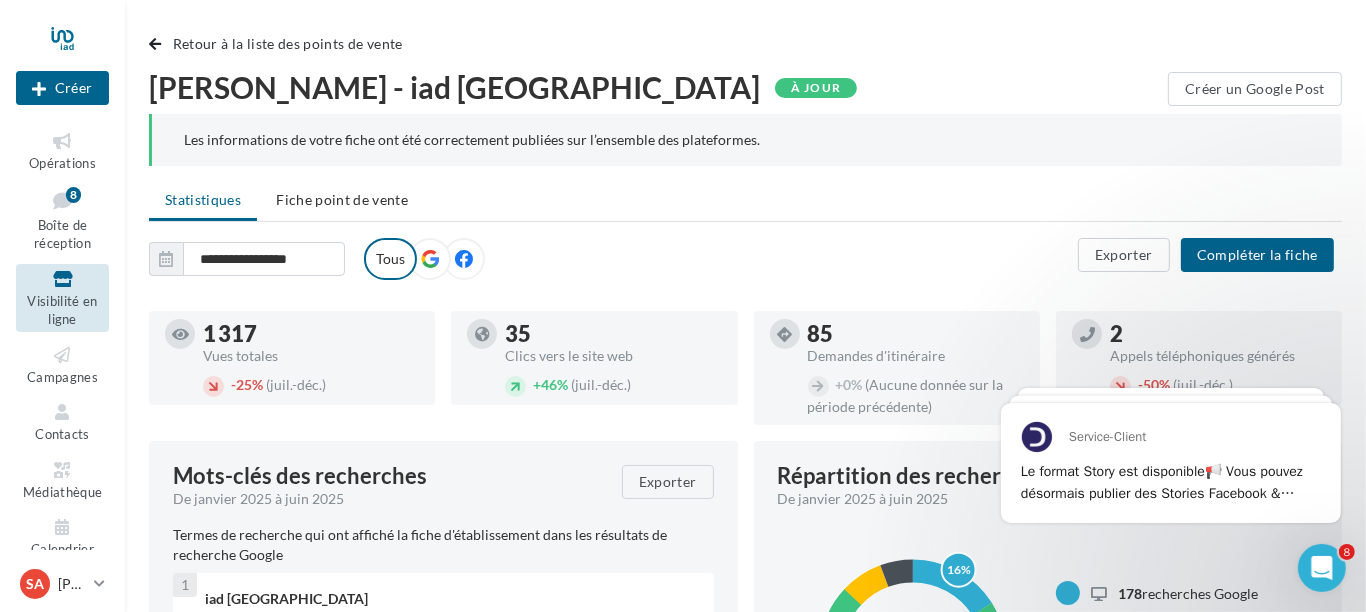 click on "Clics vers le site web" at bounding box center [613, 356] 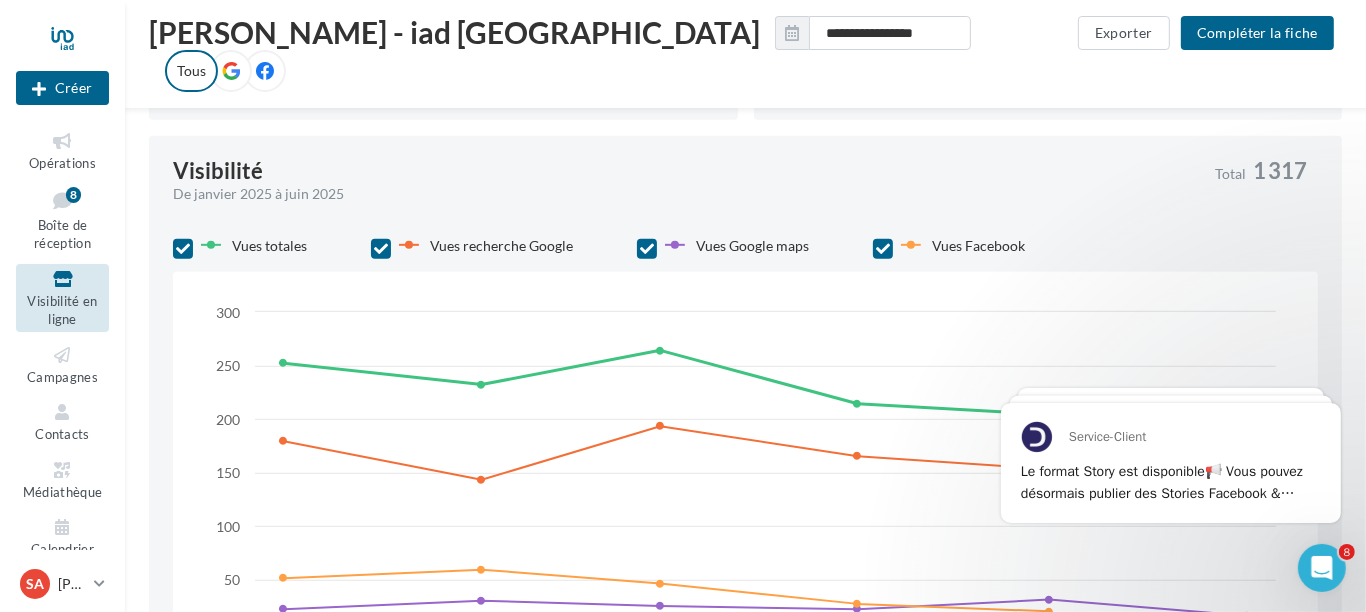 scroll, scrollTop: 899, scrollLeft: 0, axis: vertical 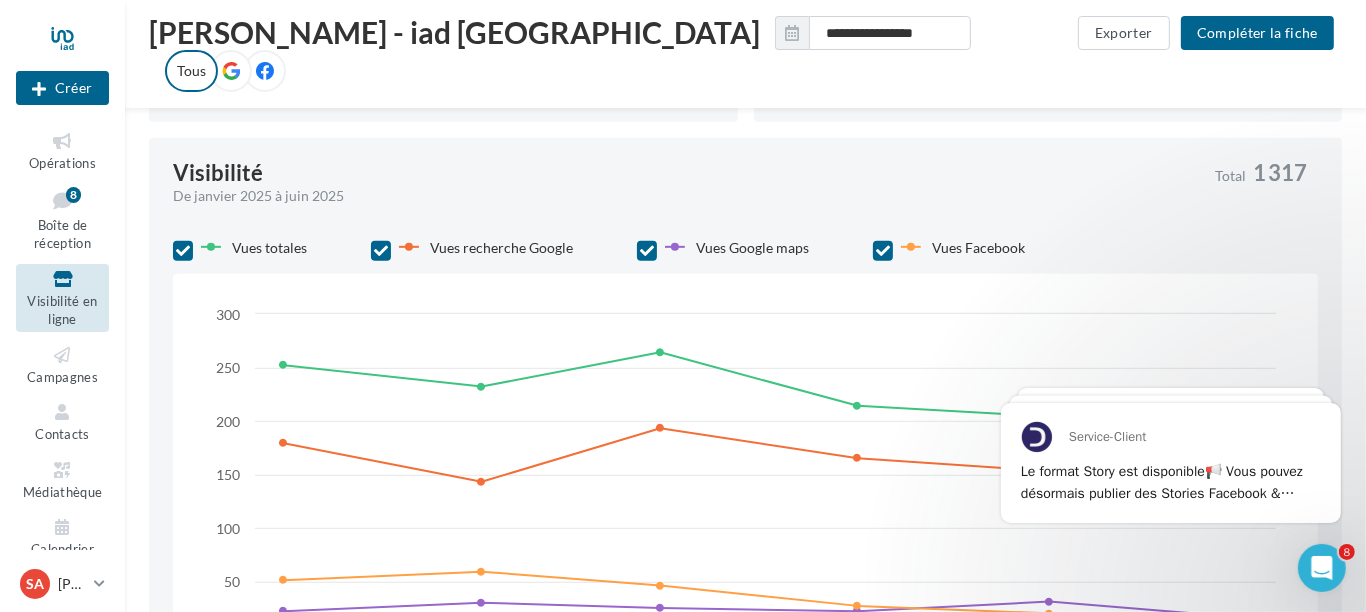 click on "Vues Google maps" at bounding box center (752, 247) 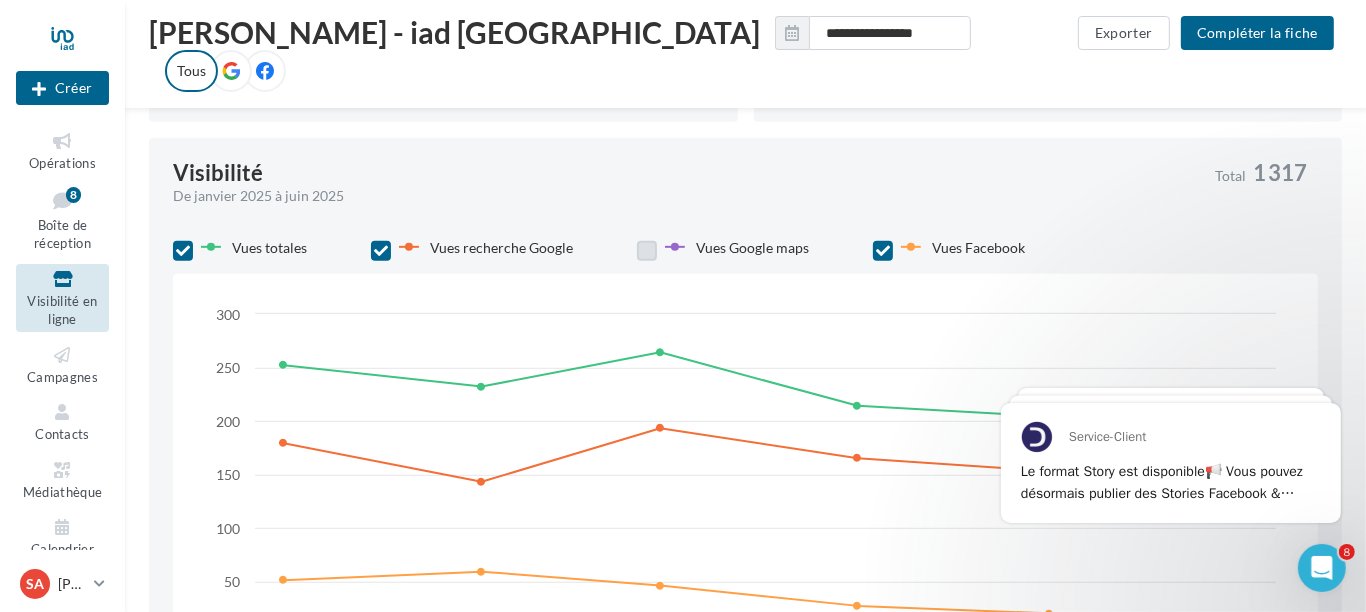 click on "Vues Google maps" at bounding box center (752, 247) 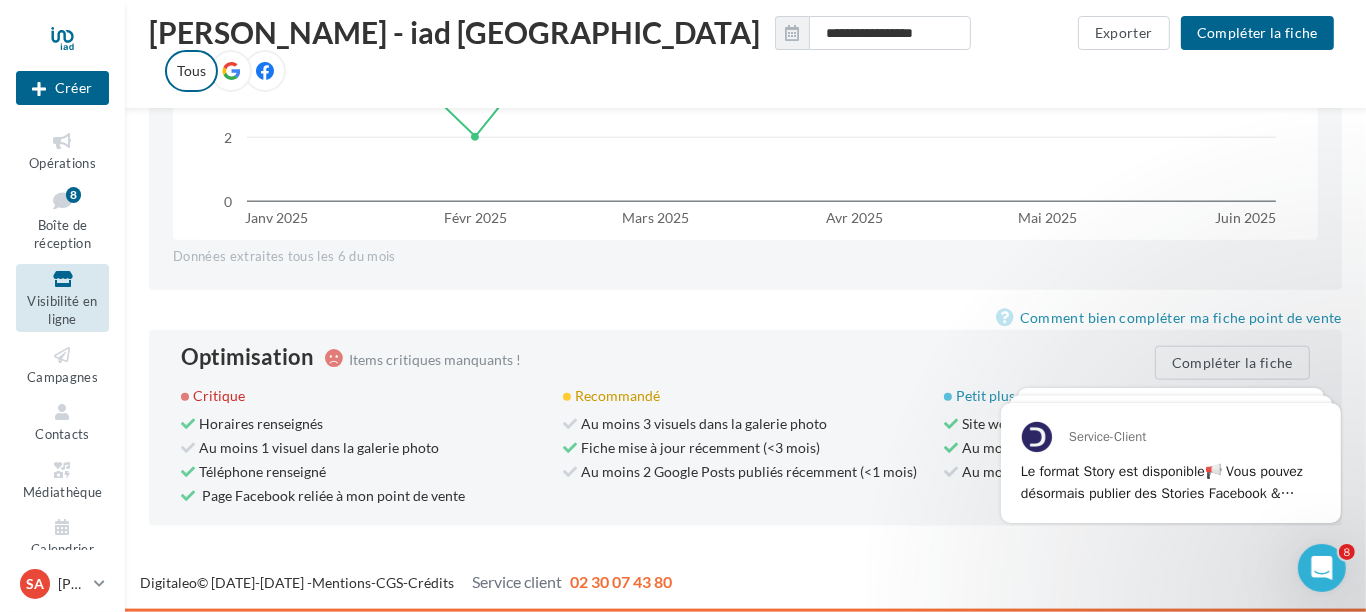scroll, scrollTop: 2022, scrollLeft: 0, axis: vertical 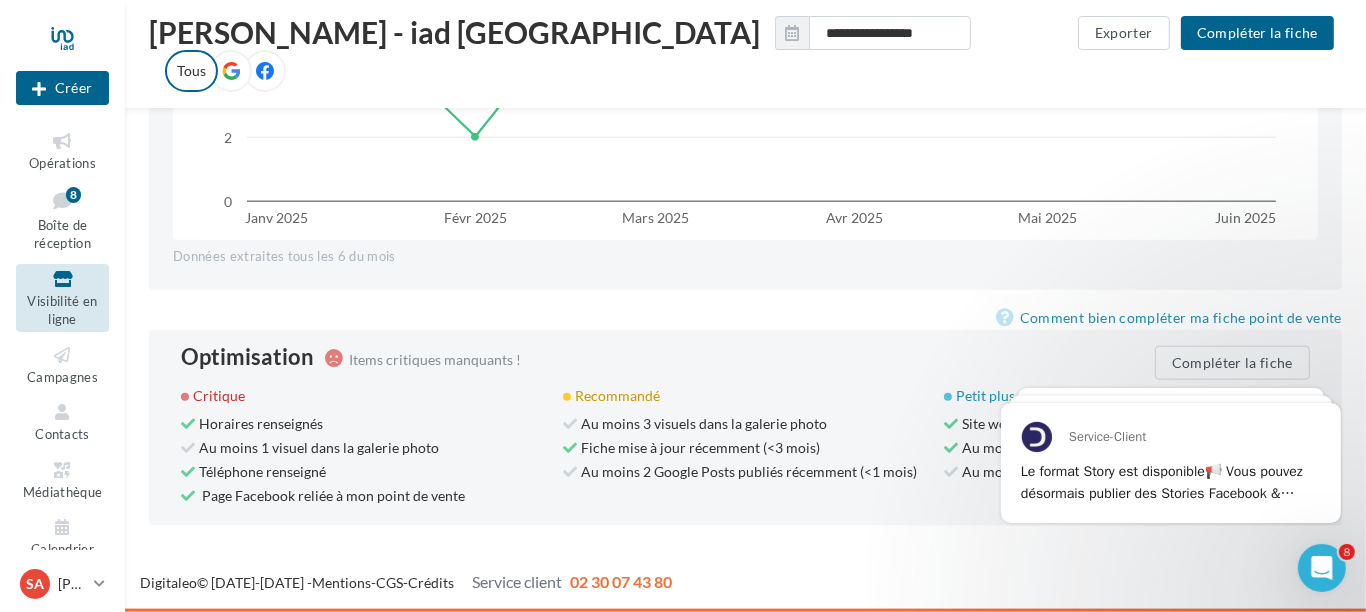 click 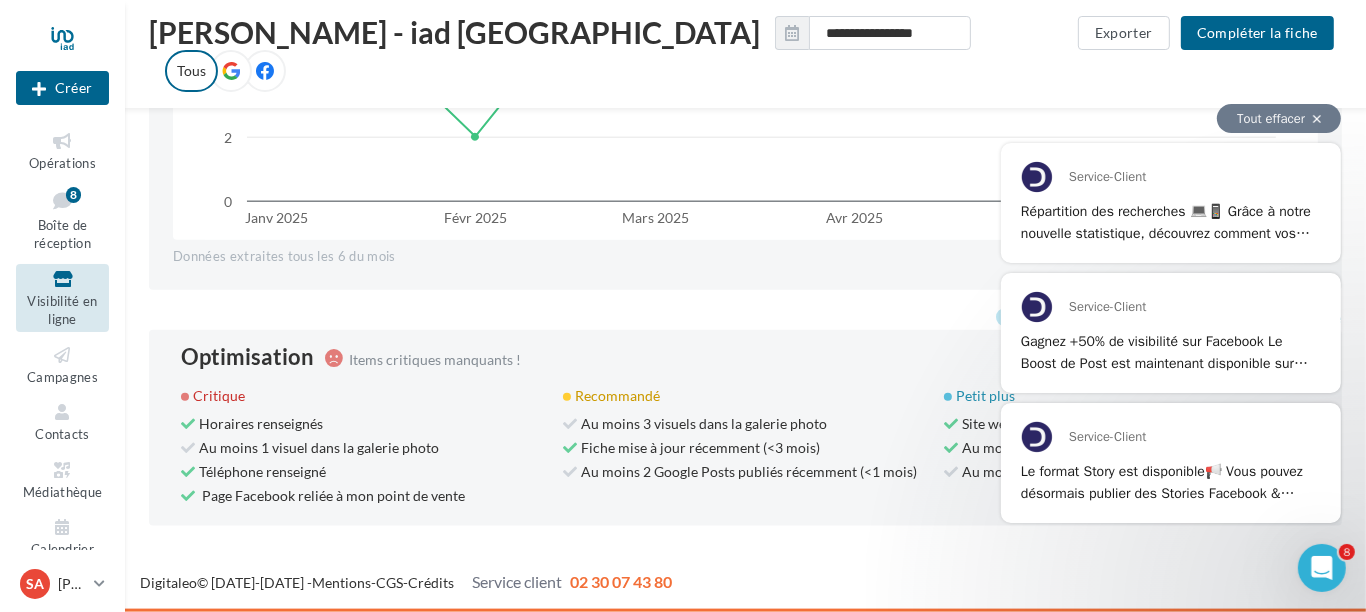 click on "Tout effacer" at bounding box center [1278, 118] 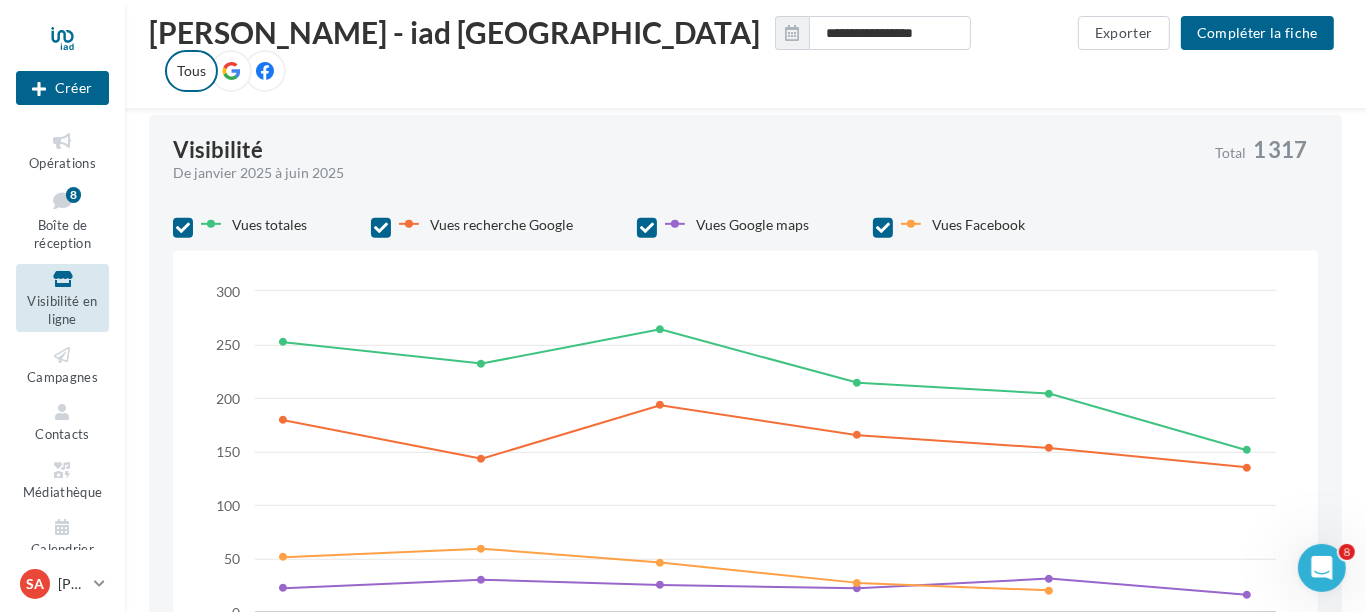 scroll, scrollTop: 822, scrollLeft: 0, axis: vertical 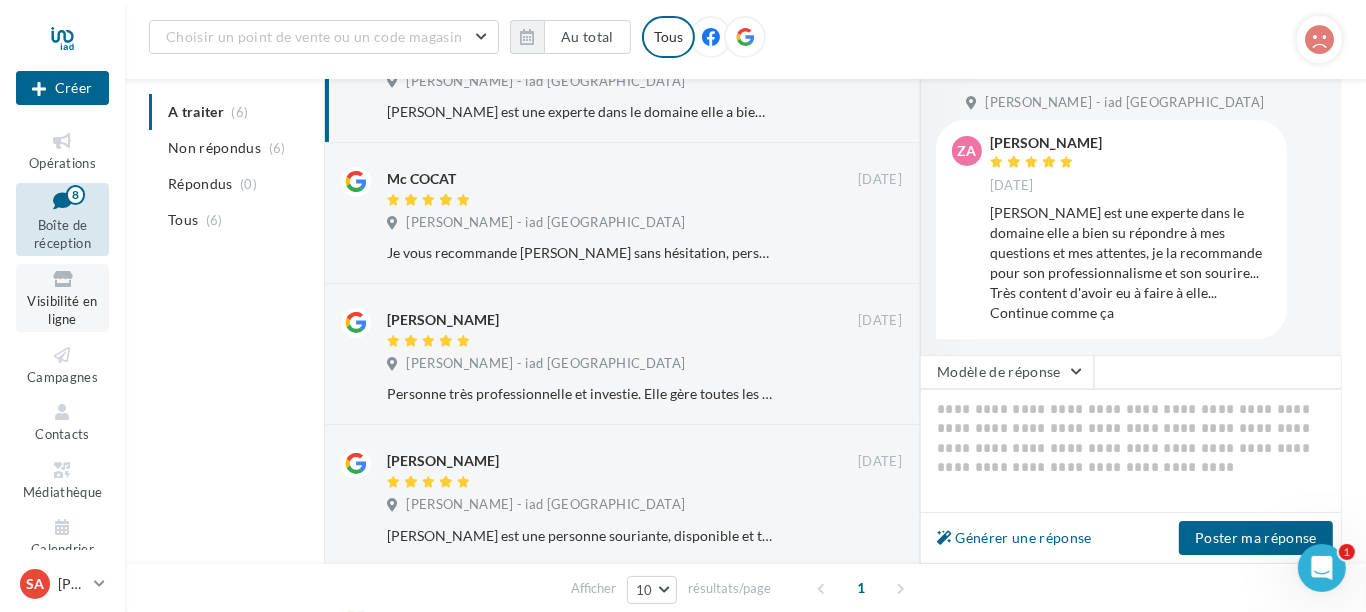 click on "Visibilité en ligne" at bounding box center [62, 298] 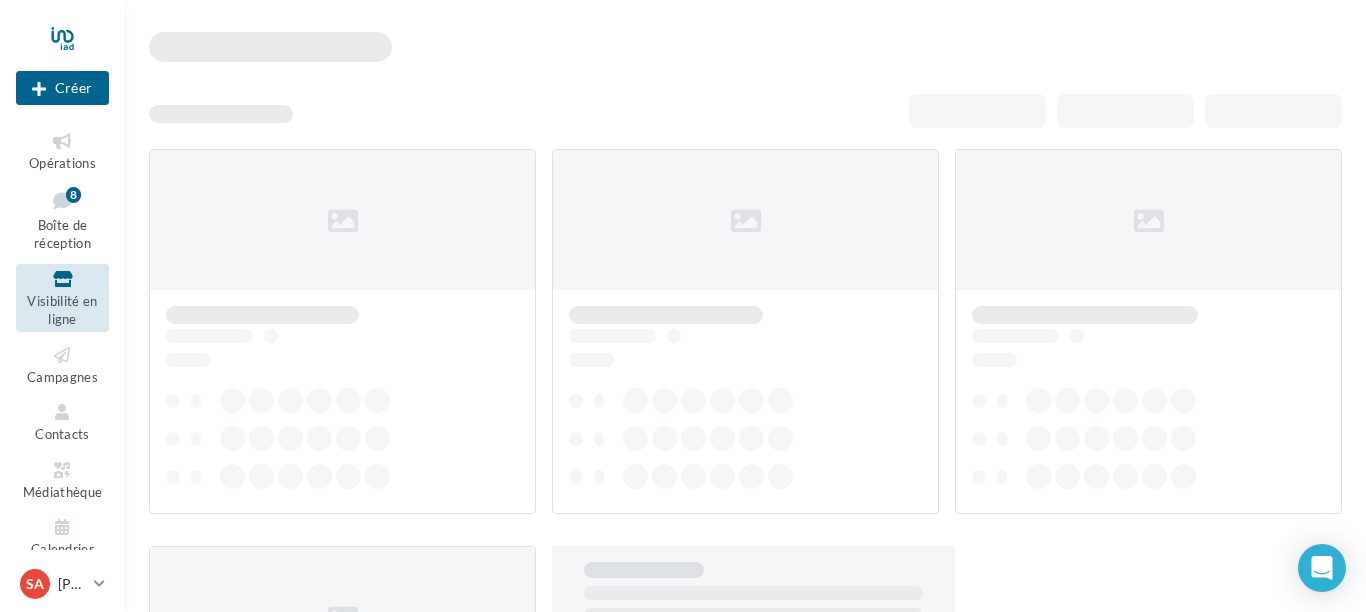 scroll, scrollTop: 0, scrollLeft: 0, axis: both 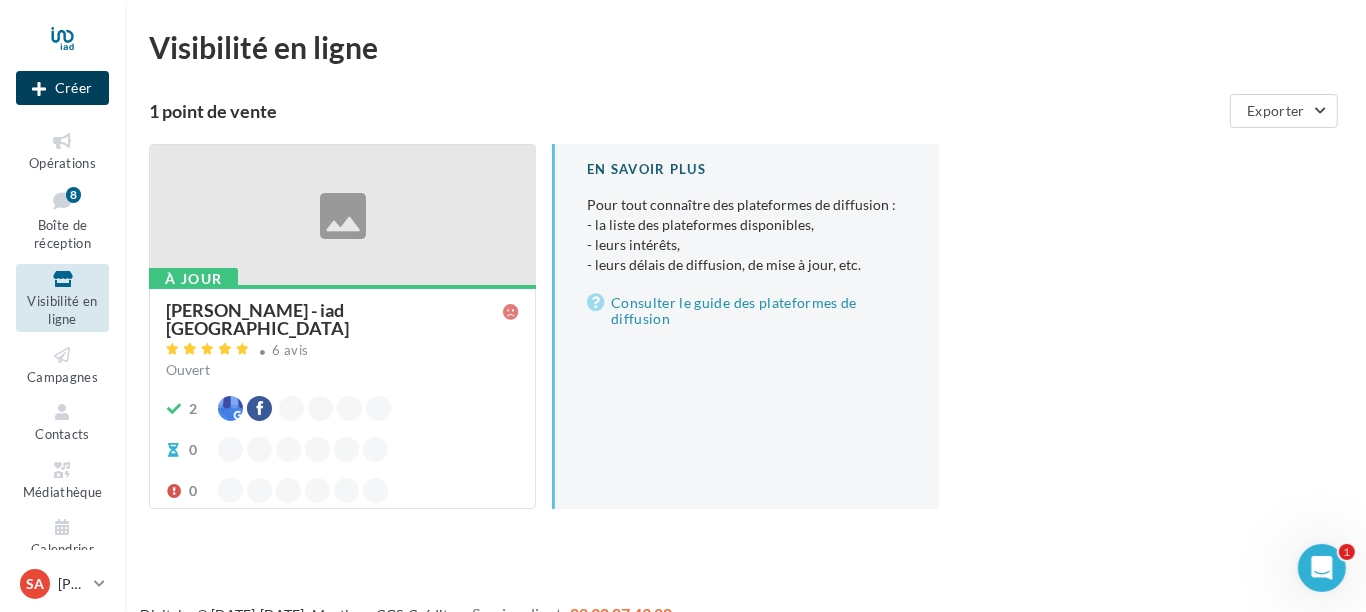 click on "Créer" at bounding box center [62, 88] 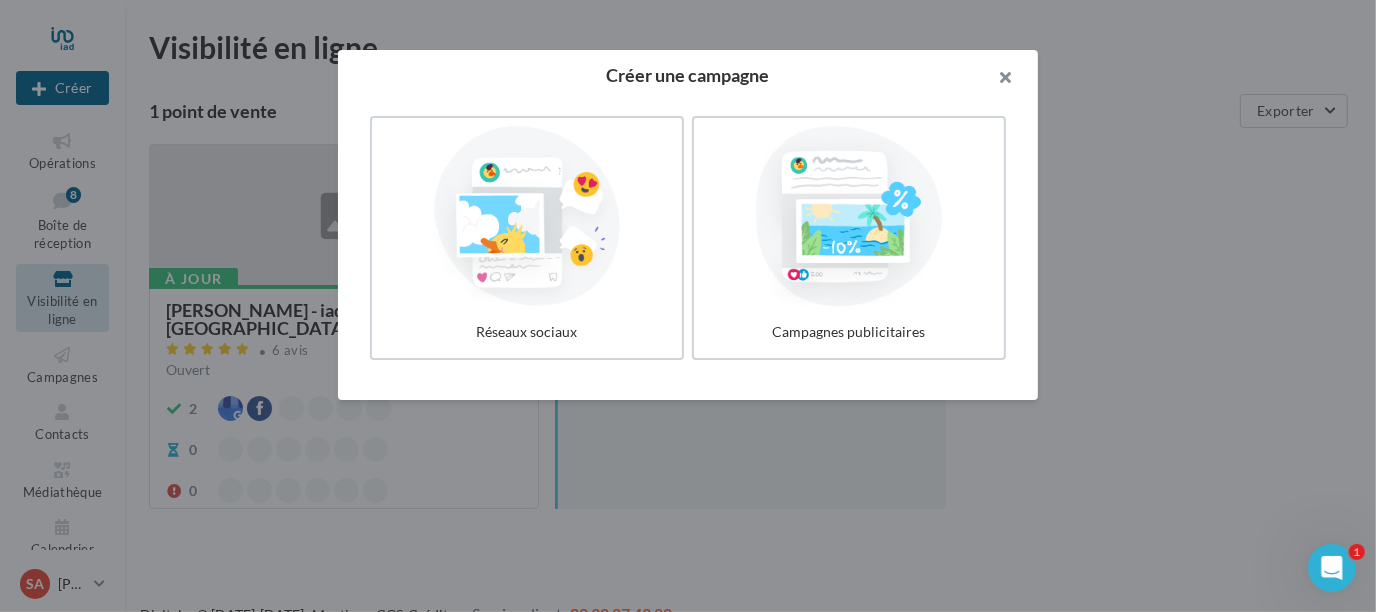 click at bounding box center (998, 80) 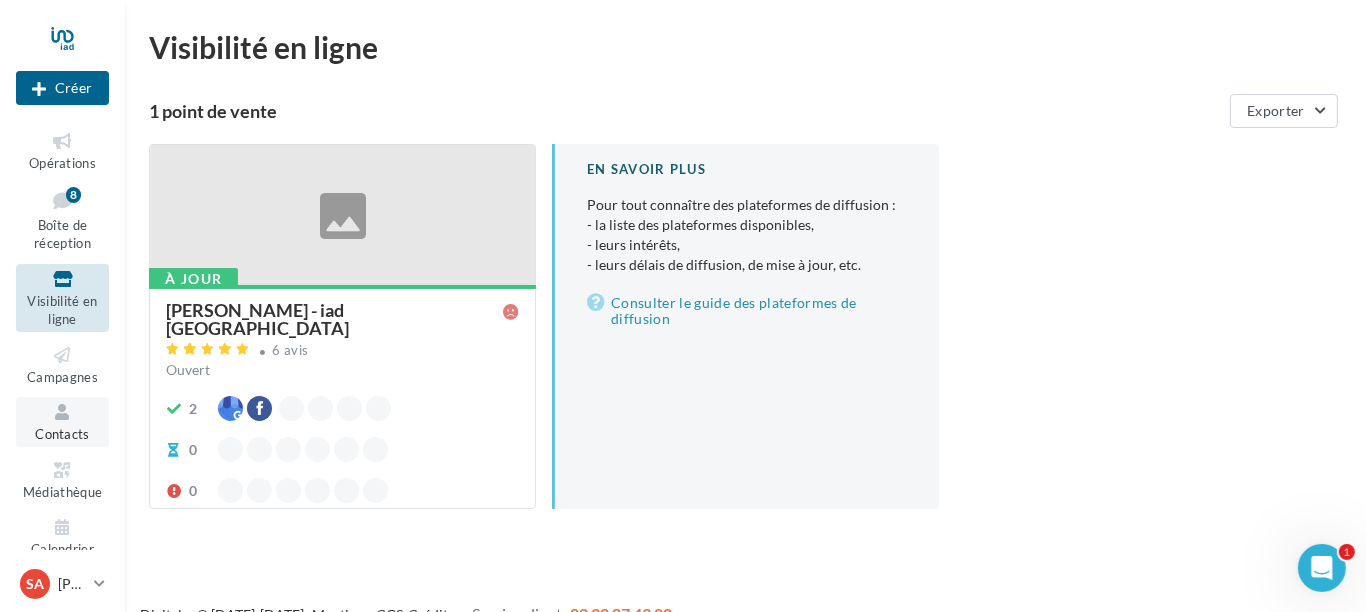 click at bounding box center [62, 412] 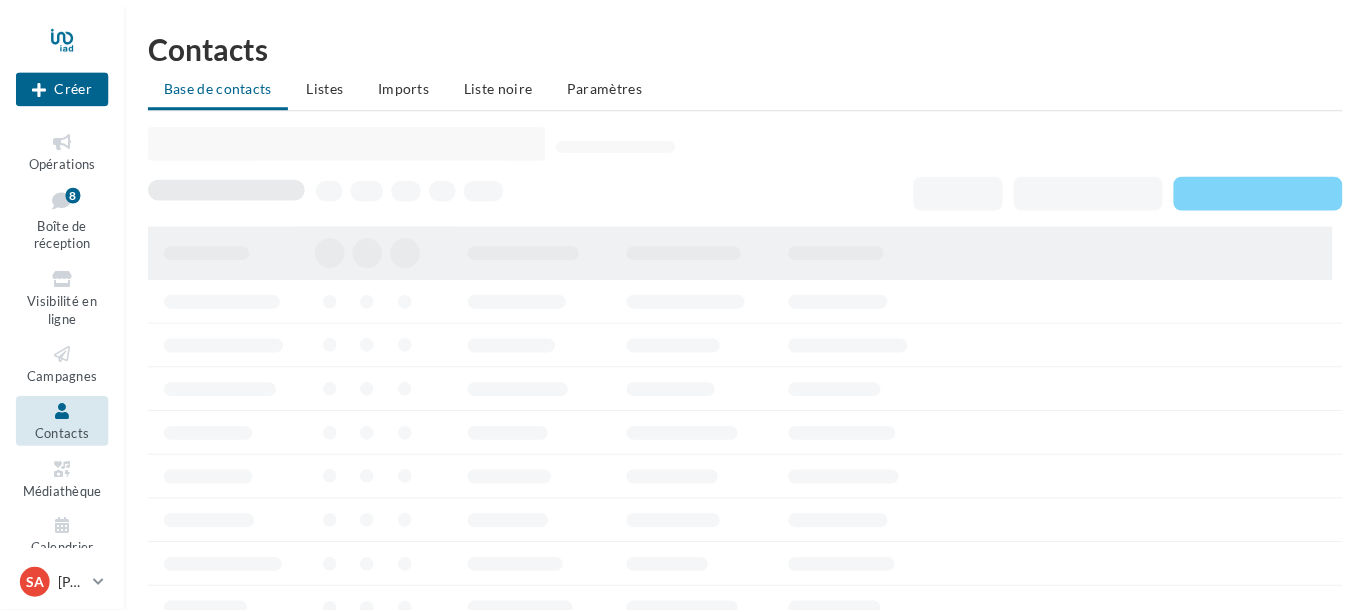 scroll, scrollTop: 0, scrollLeft: 0, axis: both 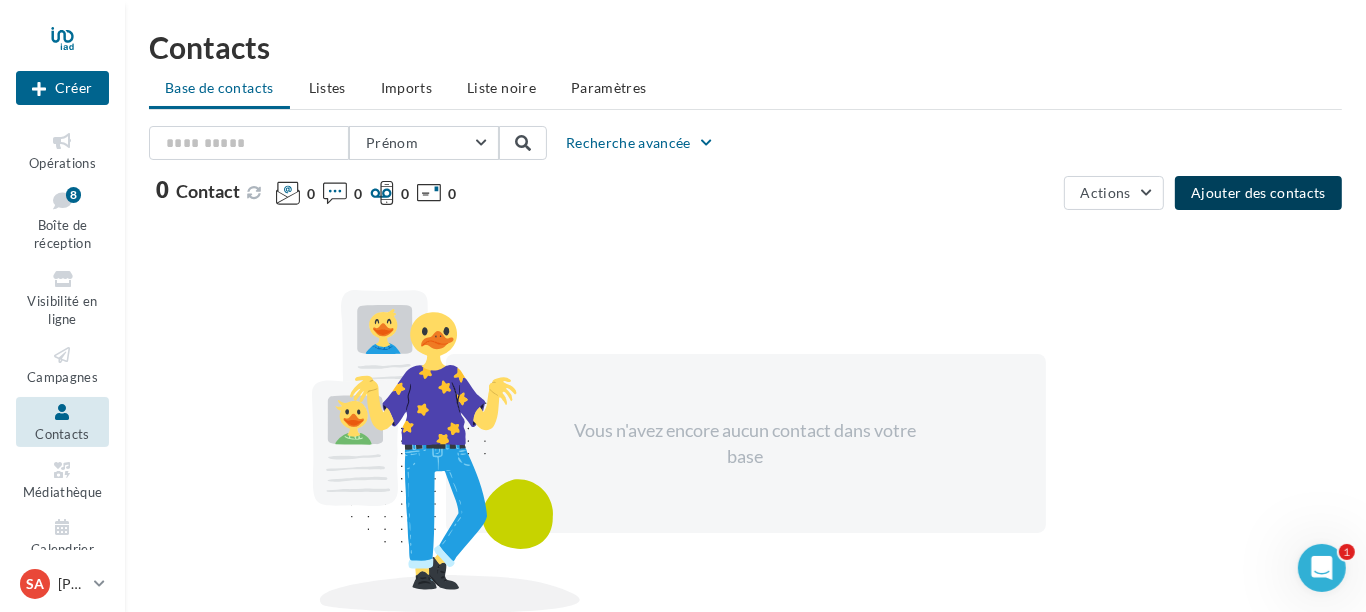 click on "Ajouter des contacts" at bounding box center [1258, 193] 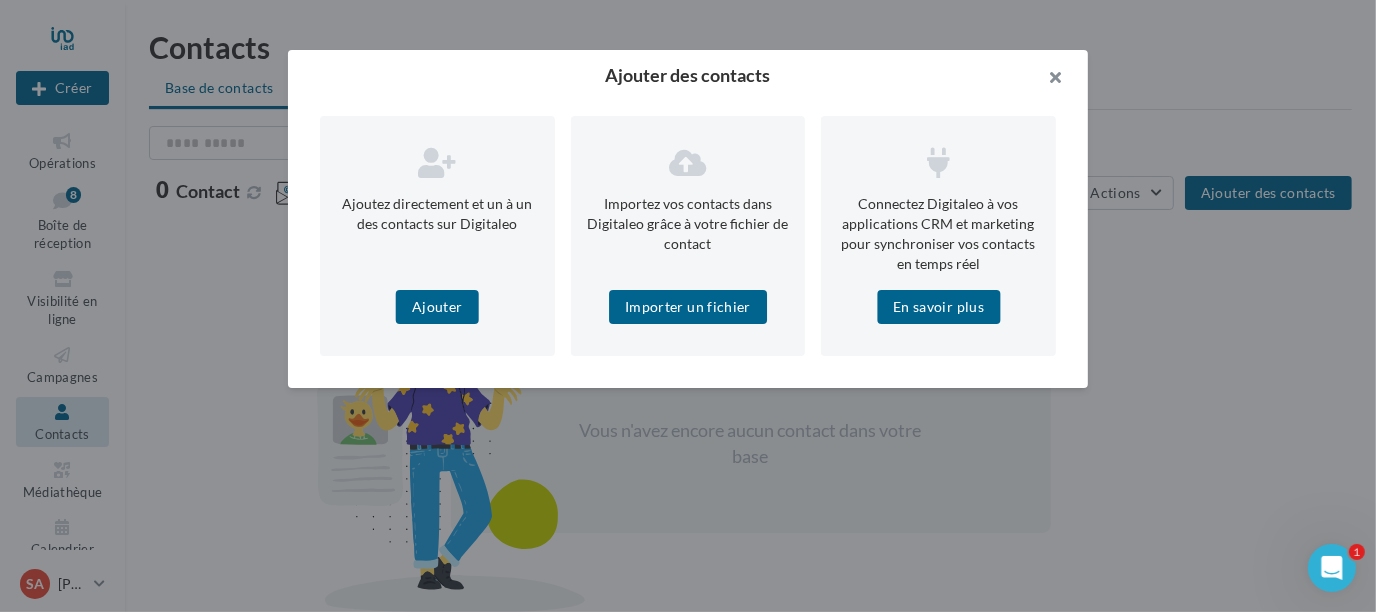 click at bounding box center (1048, 80) 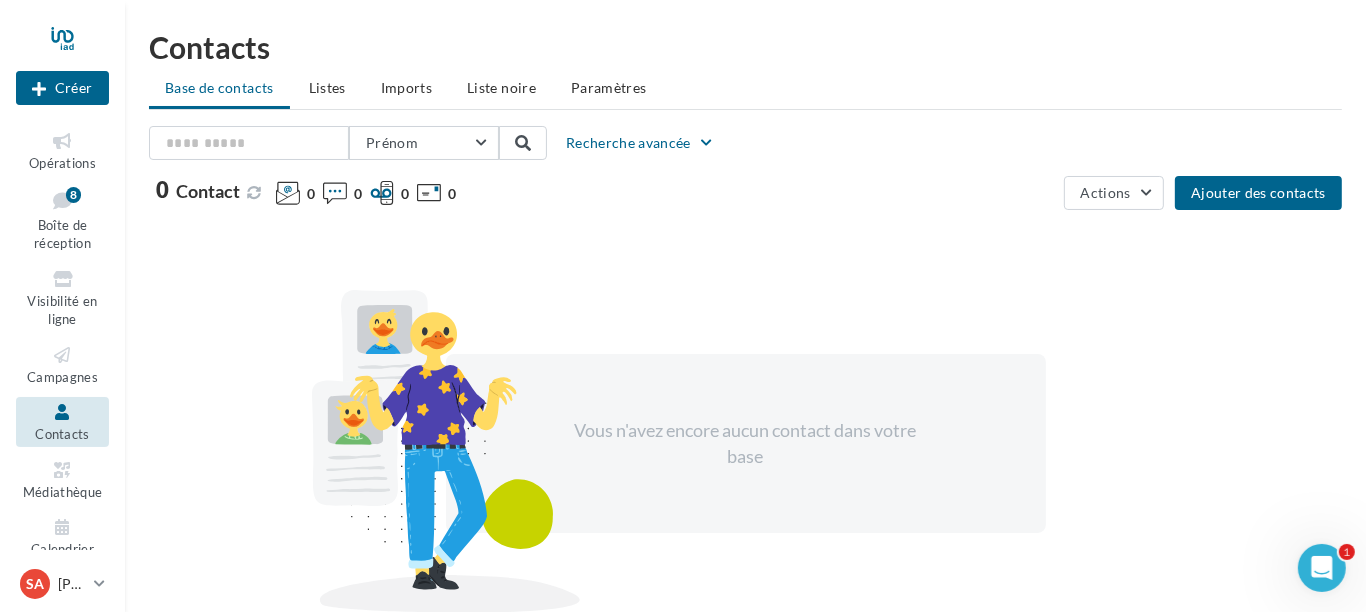 click on "Contacts" at bounding box center [62, 434] 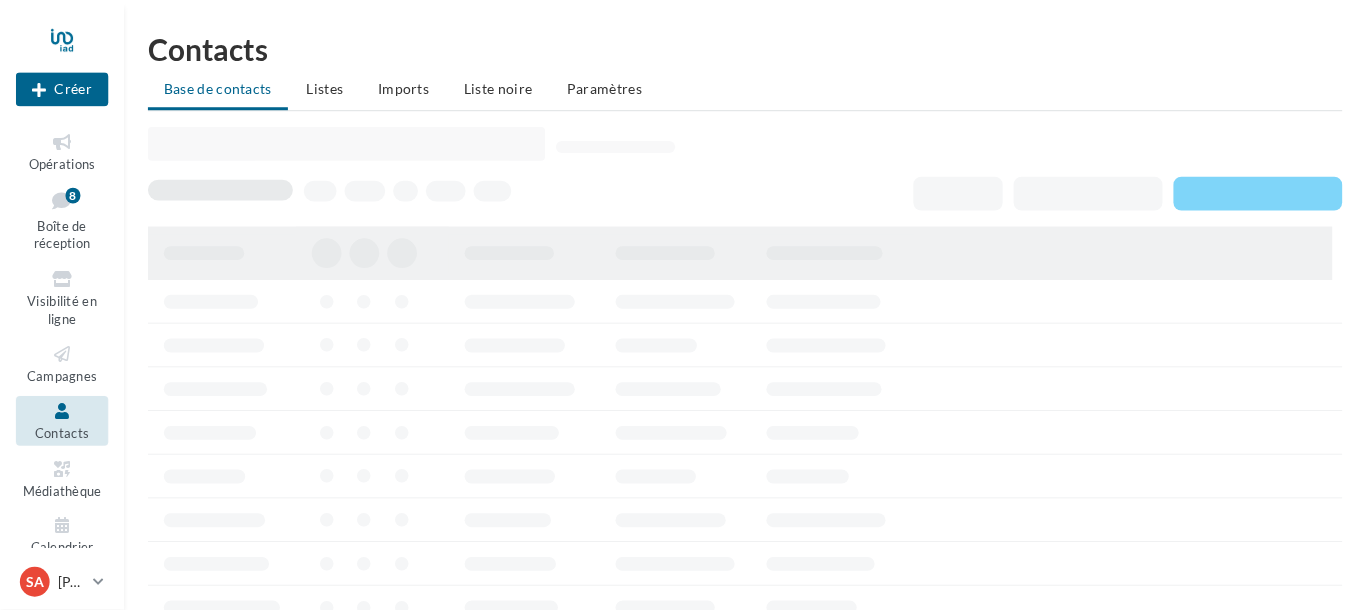 scroll, scrollTop: 0, scrollLeft: 0, axis: both 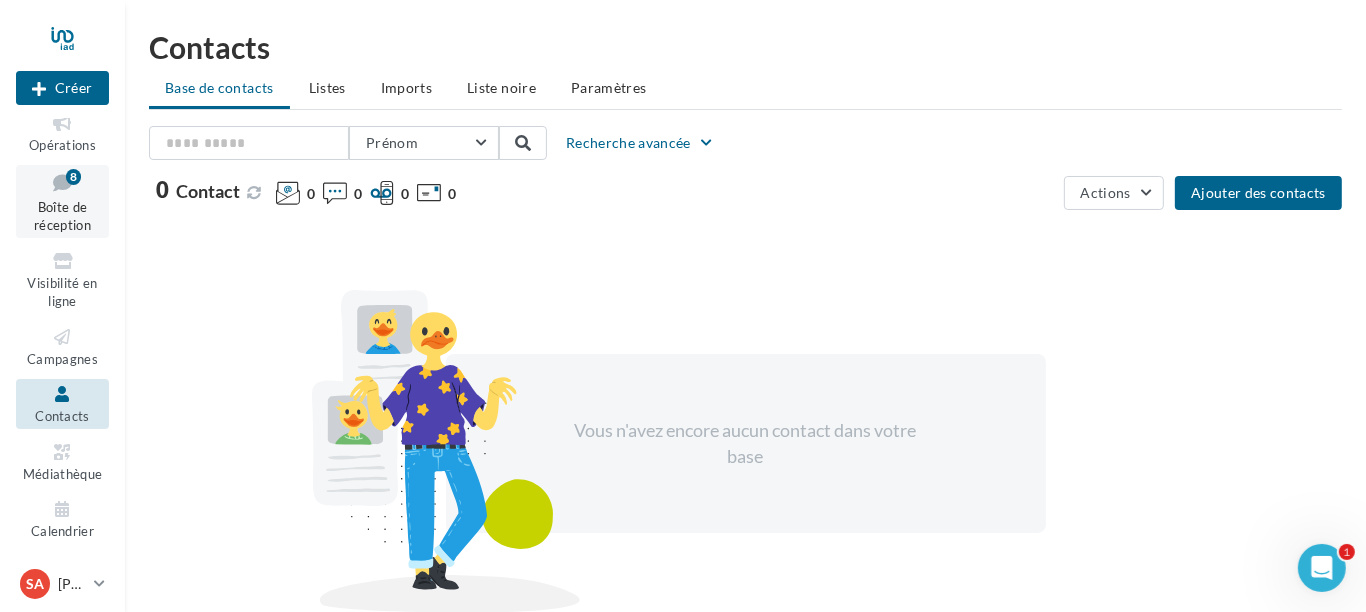 click on "Boîte de réception" at bounding box center (62, 216) 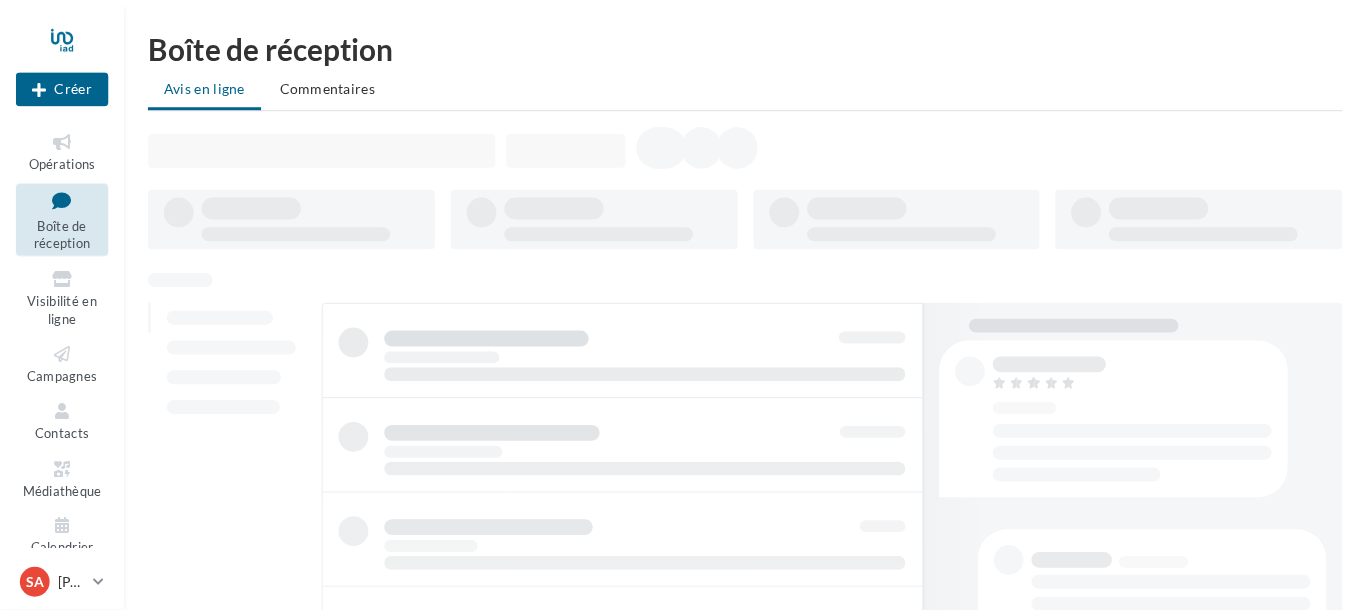 scroll, scrollTop: 0, scrollLeft: 0, axis: both 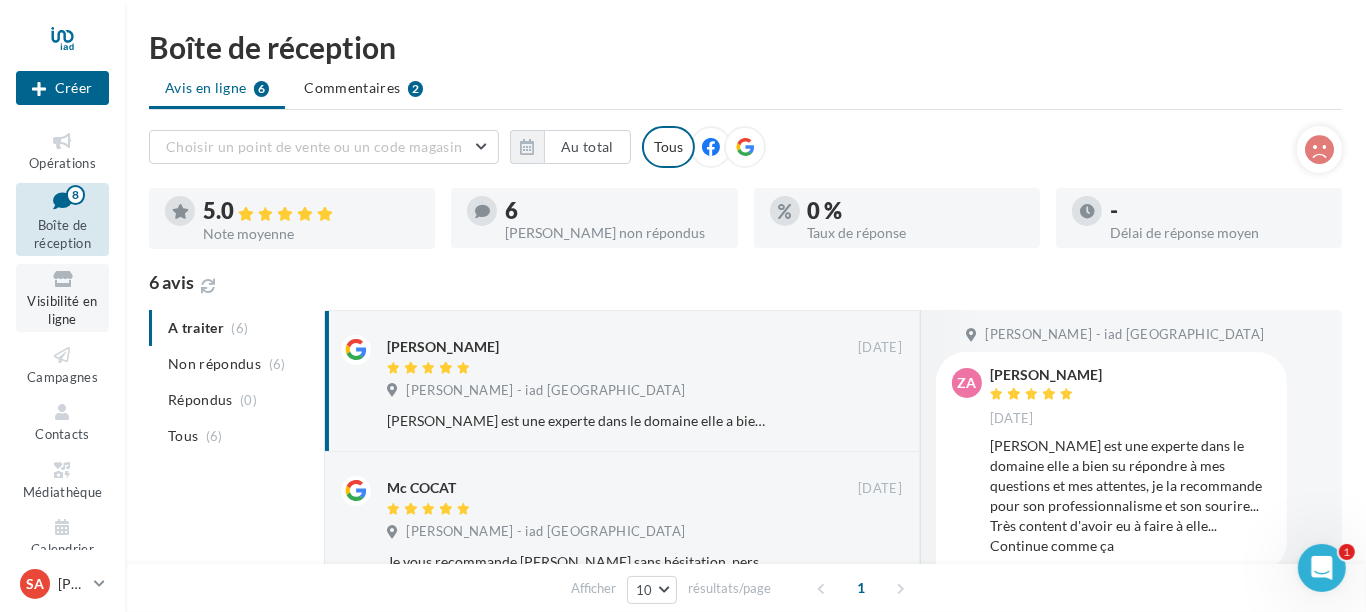 click at bounding box center (62, 279) 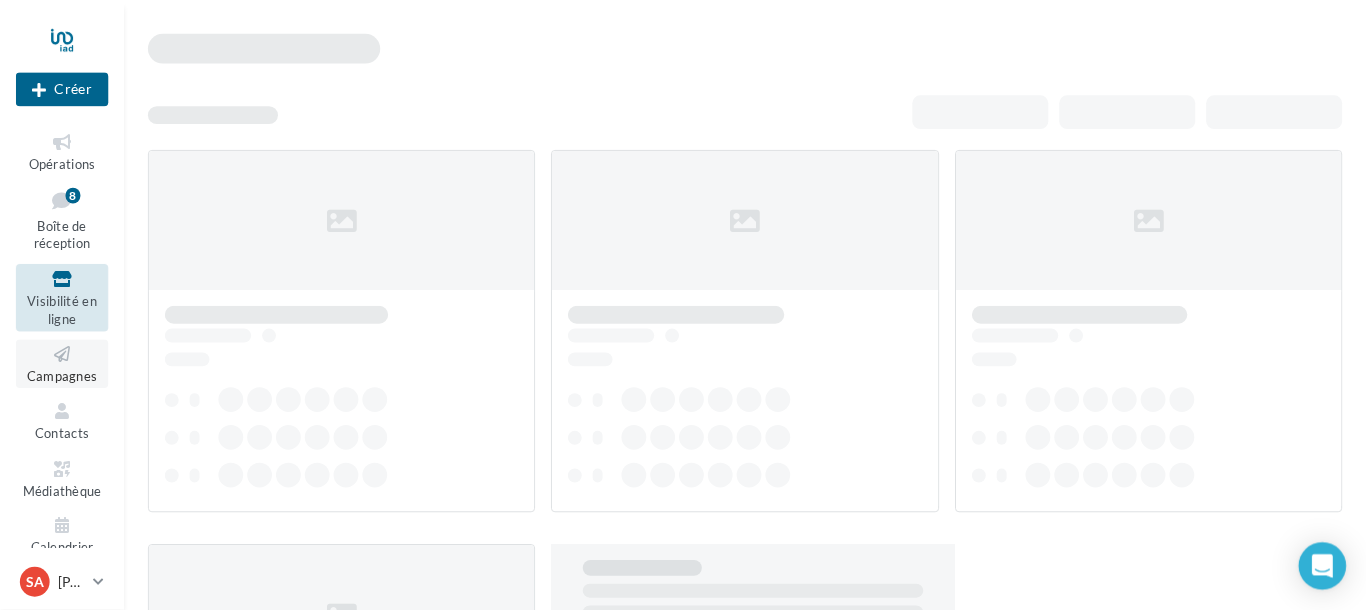scroll, scrollTop: 0, scrollLeft: 0, axis: both 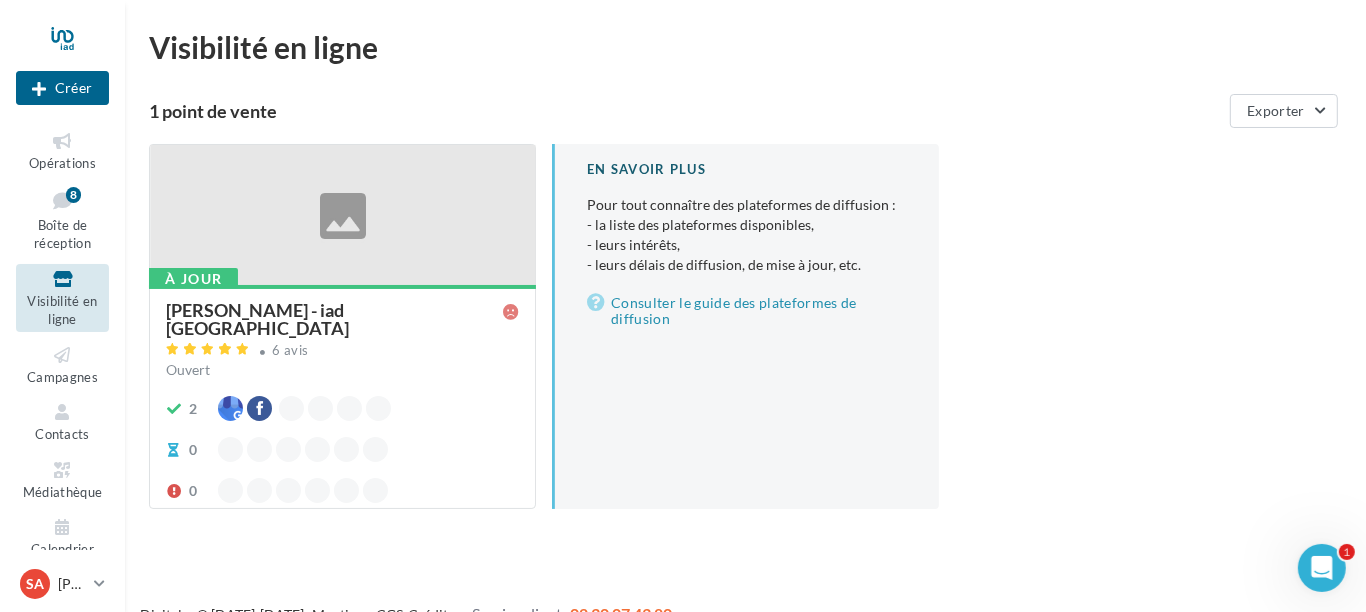 click at bounding box center [62, 279] 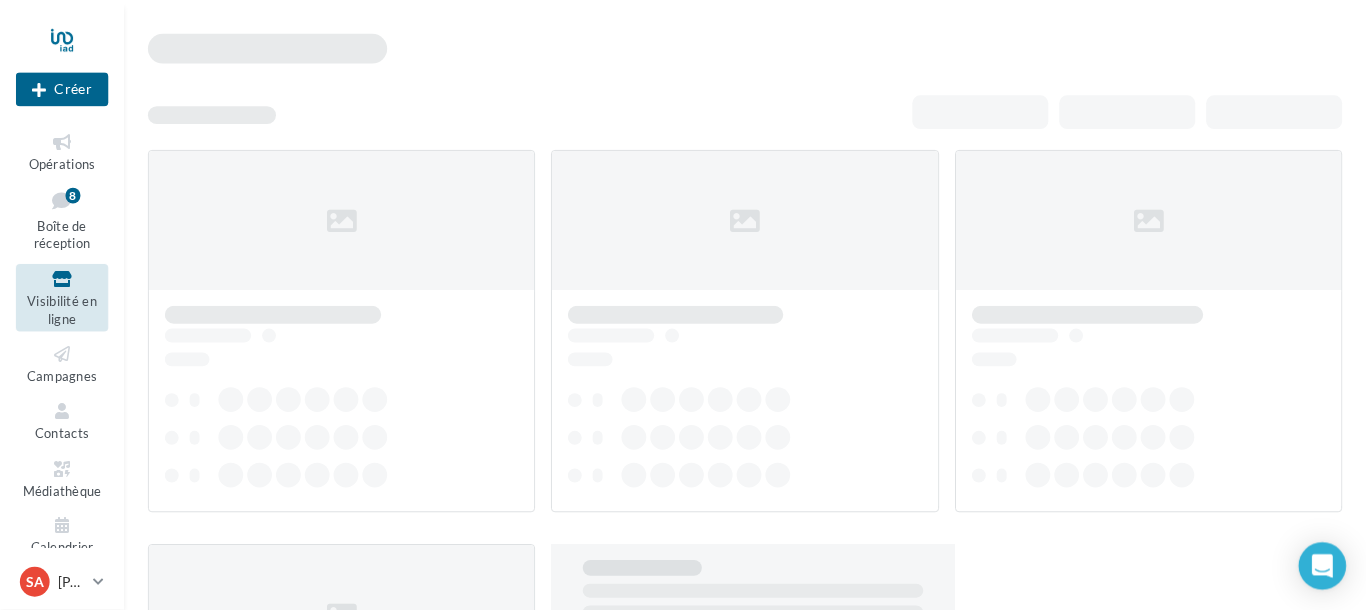 scroll, scrollTop: 0, scrollLeft: 0, axis: both 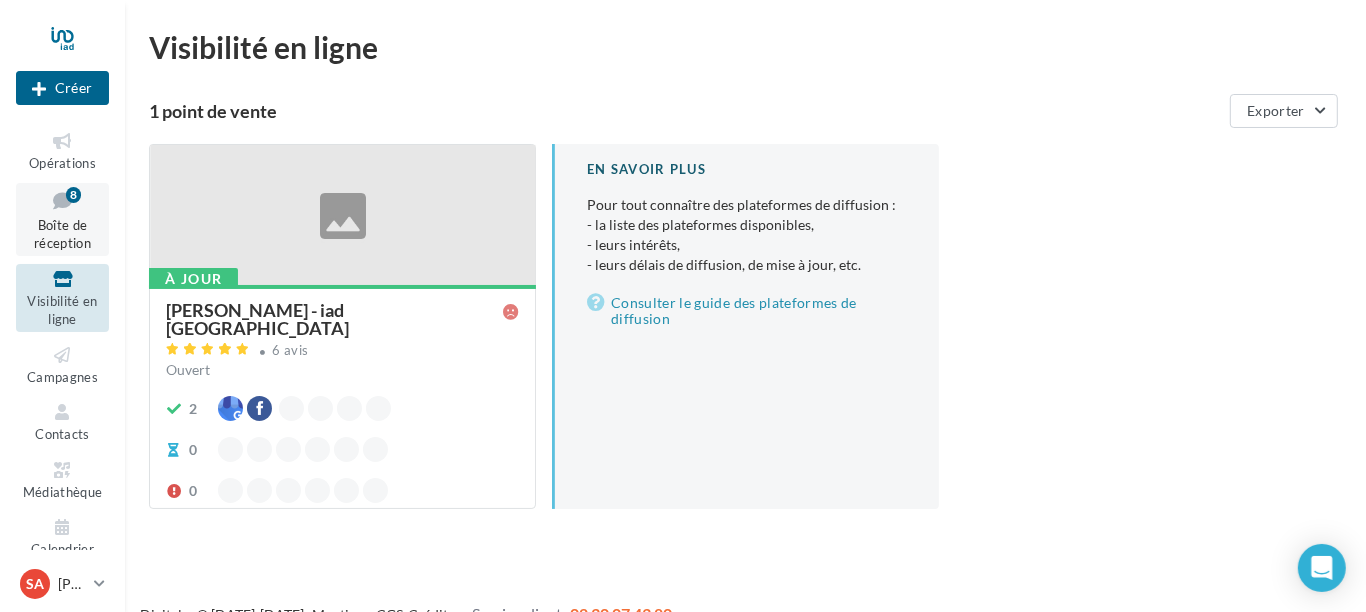 click on "Boîte de réception
8" at bounding box center [62, 219] 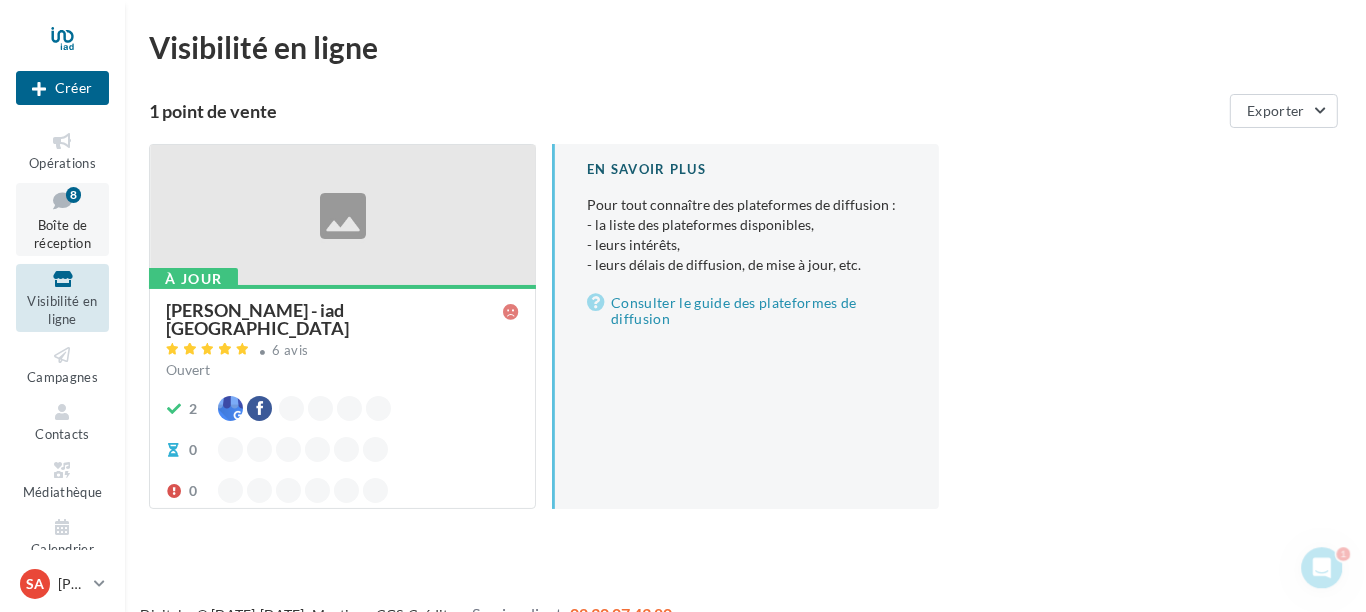 scroll, scrollTop: 0, scrollLeft: 0, axis: both 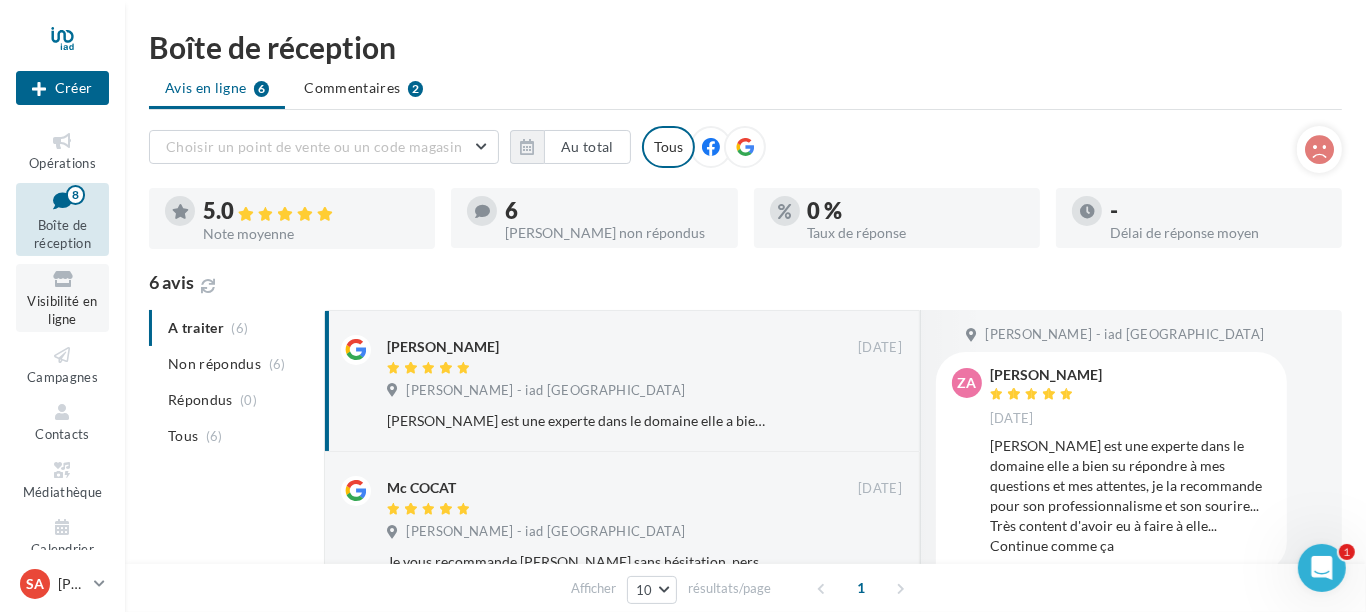 click on "Visibilité en ligne" at bounding box center [62, 310] 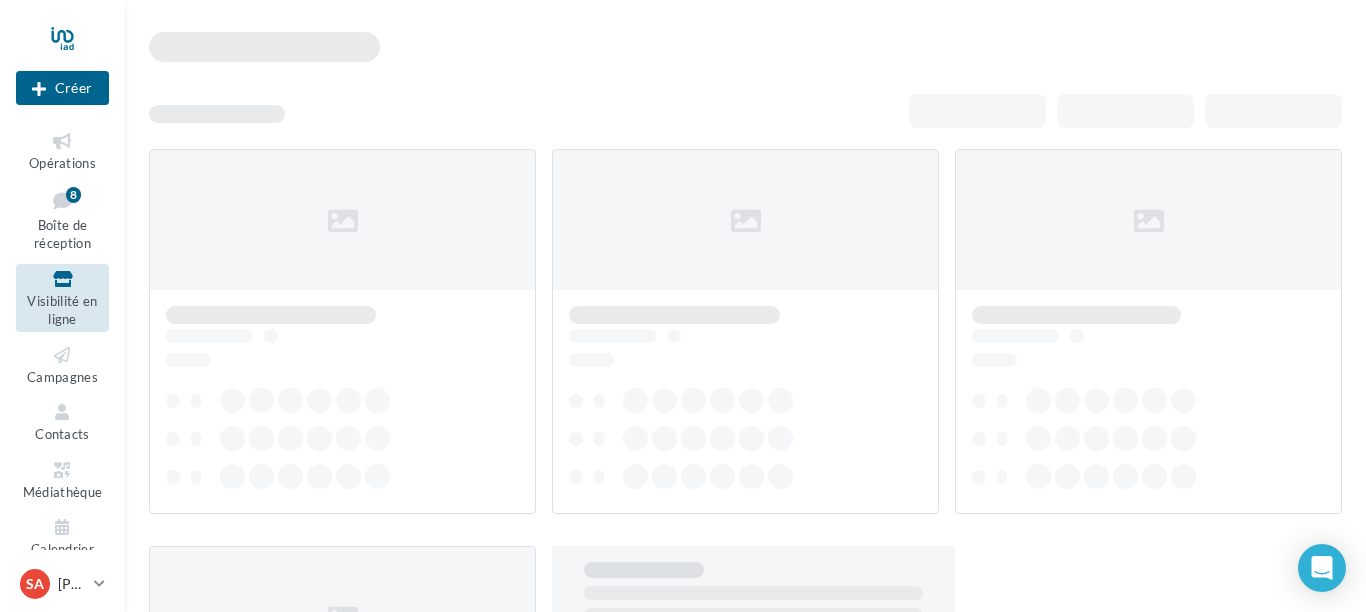 scroll, scrollTop: 0, scrollLeft: 0, axis: both 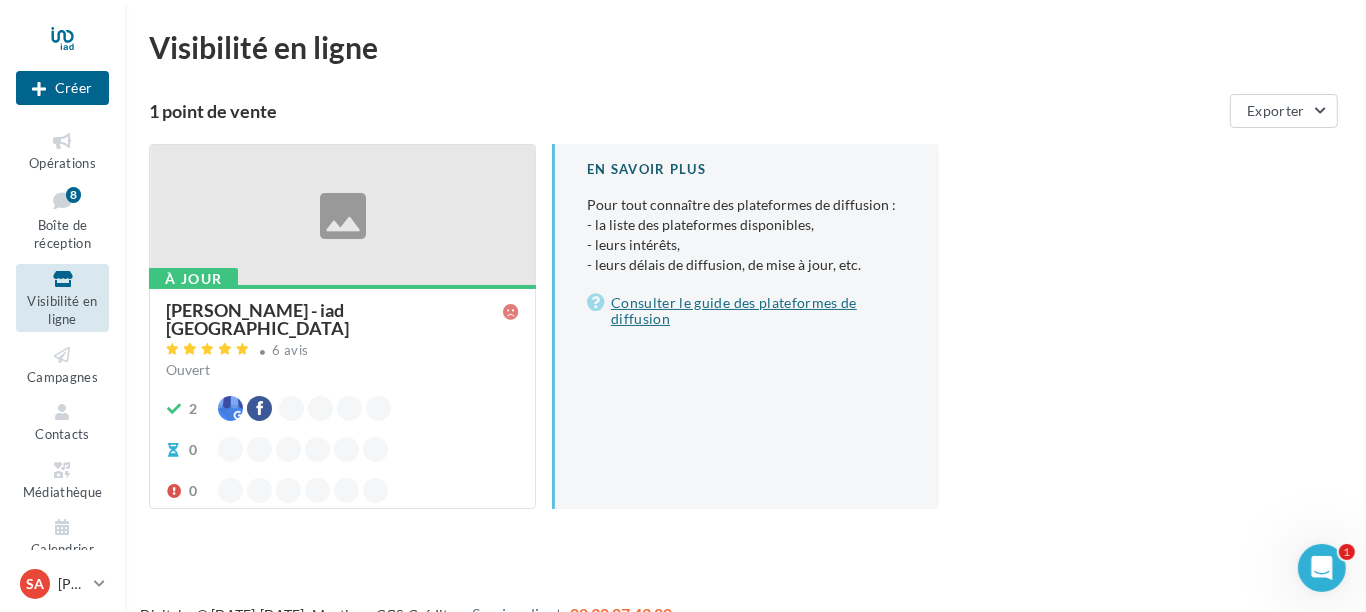 click on "Consulter le guide des plateformes de diffusion" at bounding box center [747, 311] 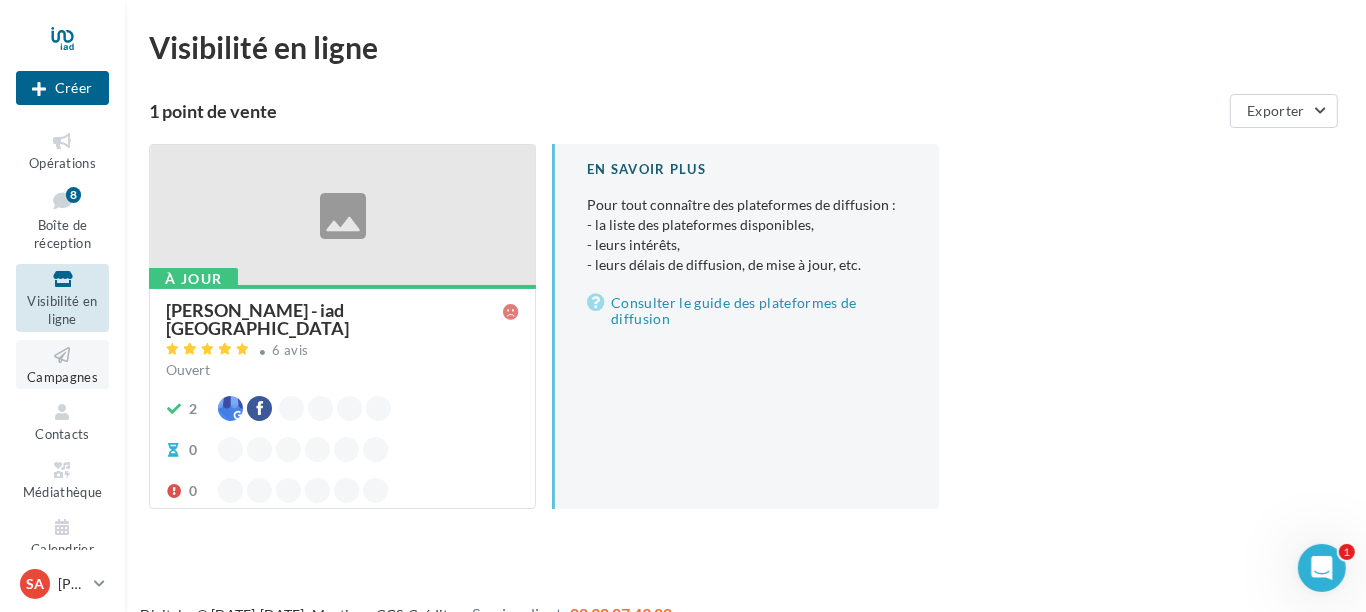 click on "Campagnes" at bounding box center [62, 377] 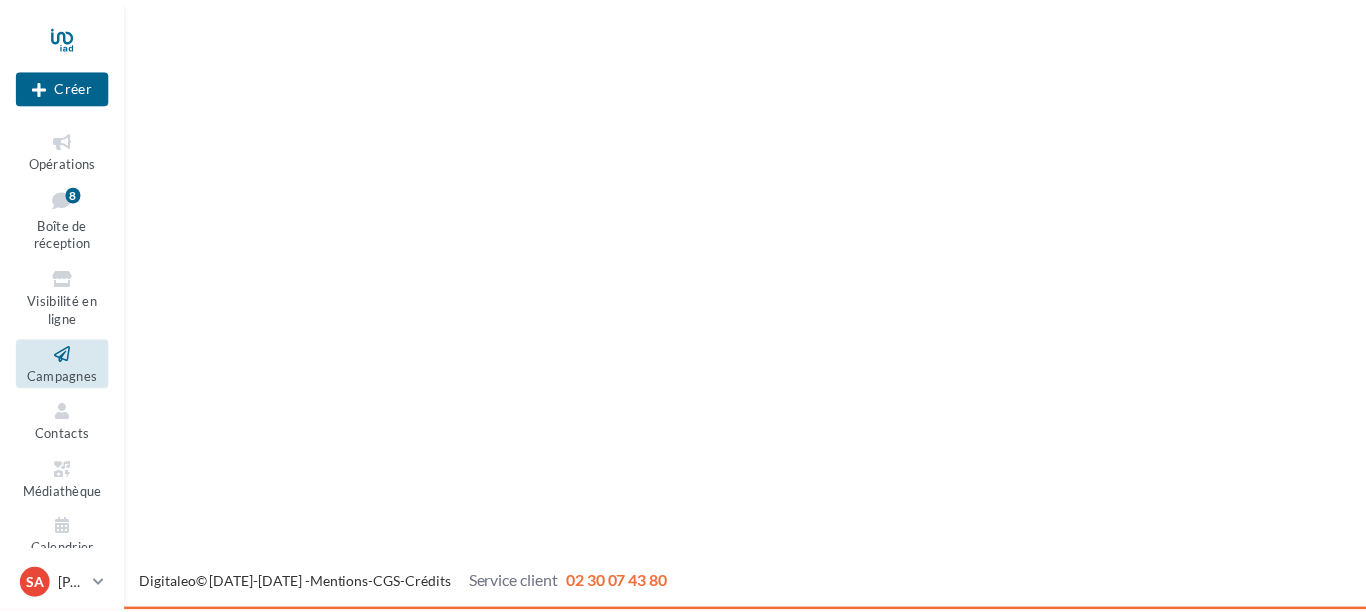 scroll, scrollTop: 0, scrollLeft: 0, axis: both 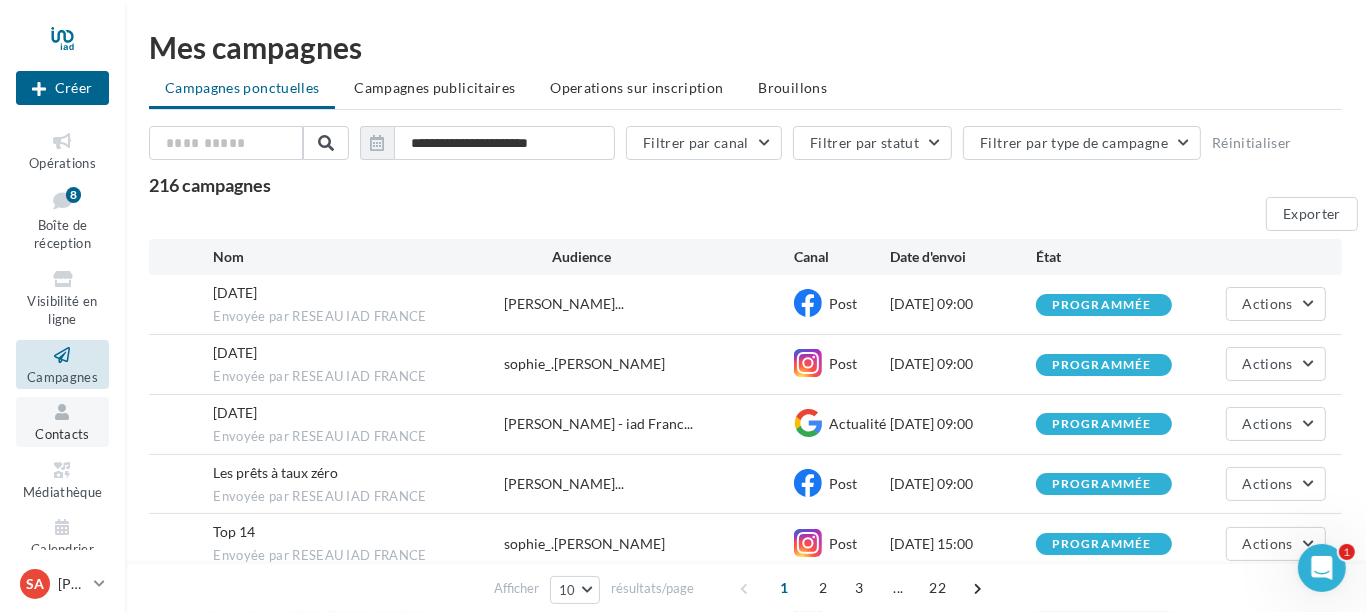 click on "Contacts" at bounding box center [62, 434] 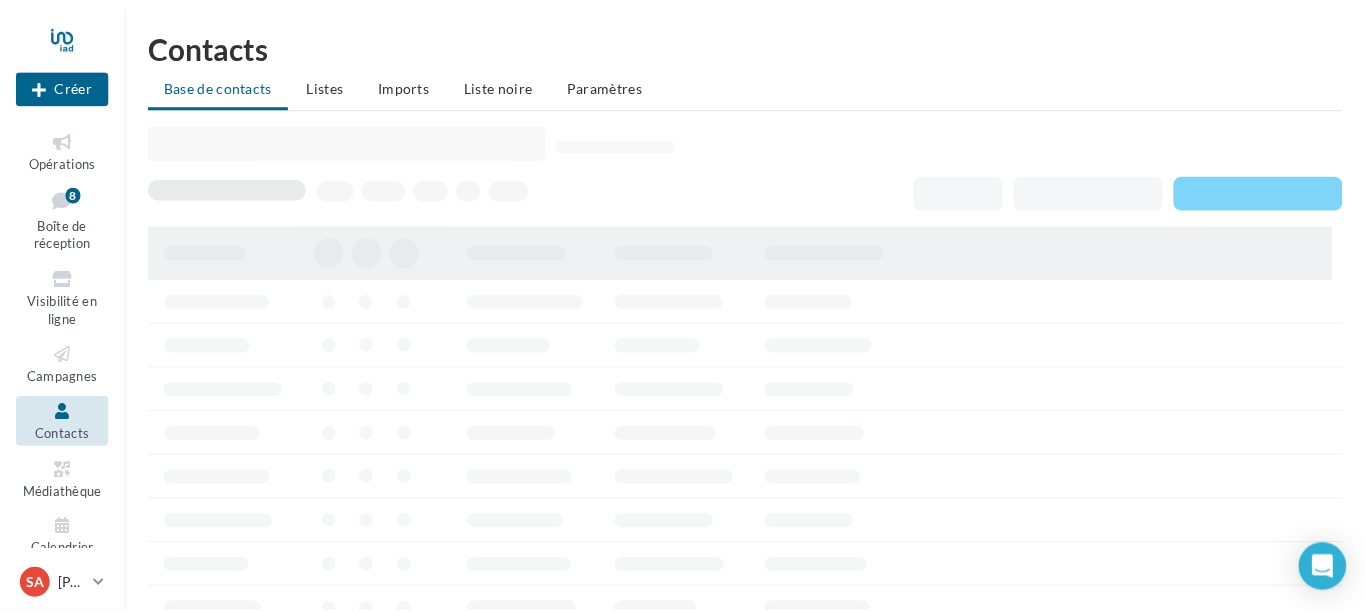 scroll, scrollTop: 0, scrollLeft: 0, axis: both 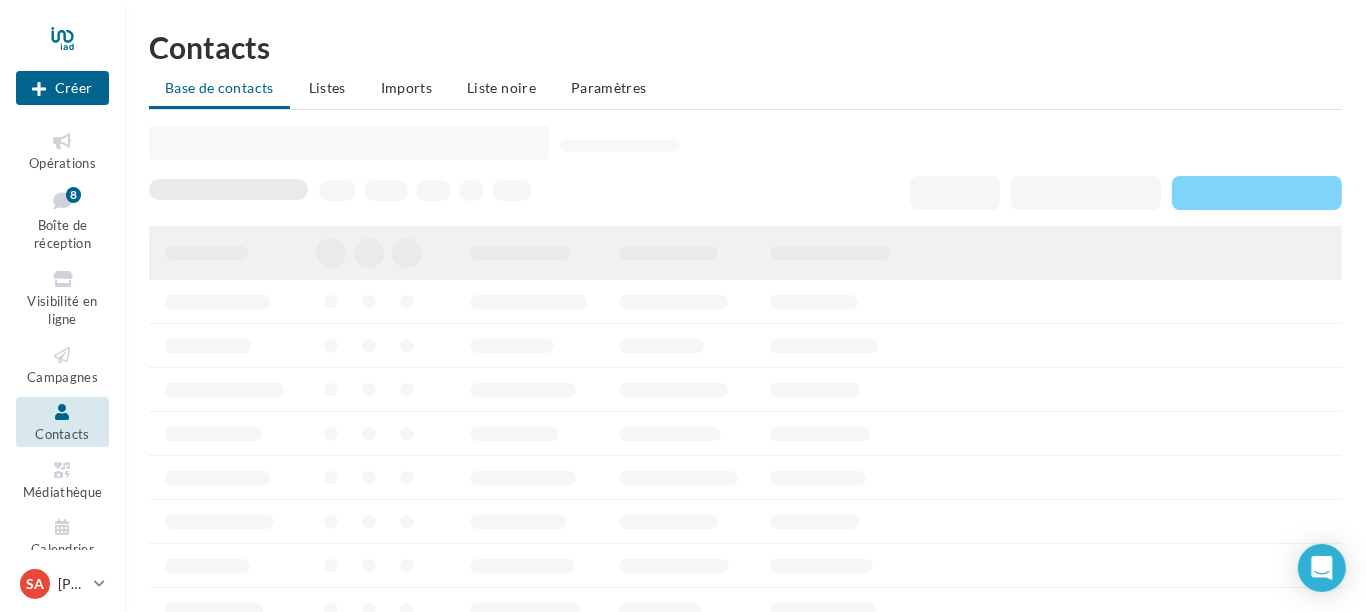 click on "Médiathèque" at bounding box center (63, 492) 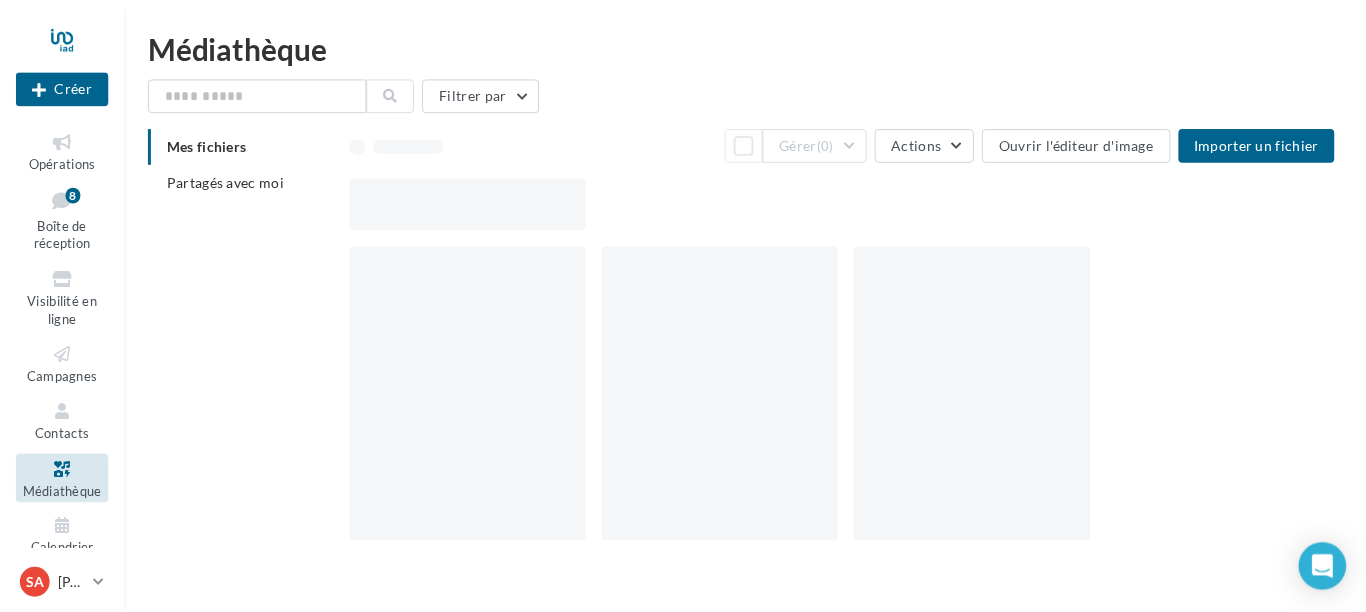 scroll, scrollTop: 0, scrollLeft: 0, axis: both 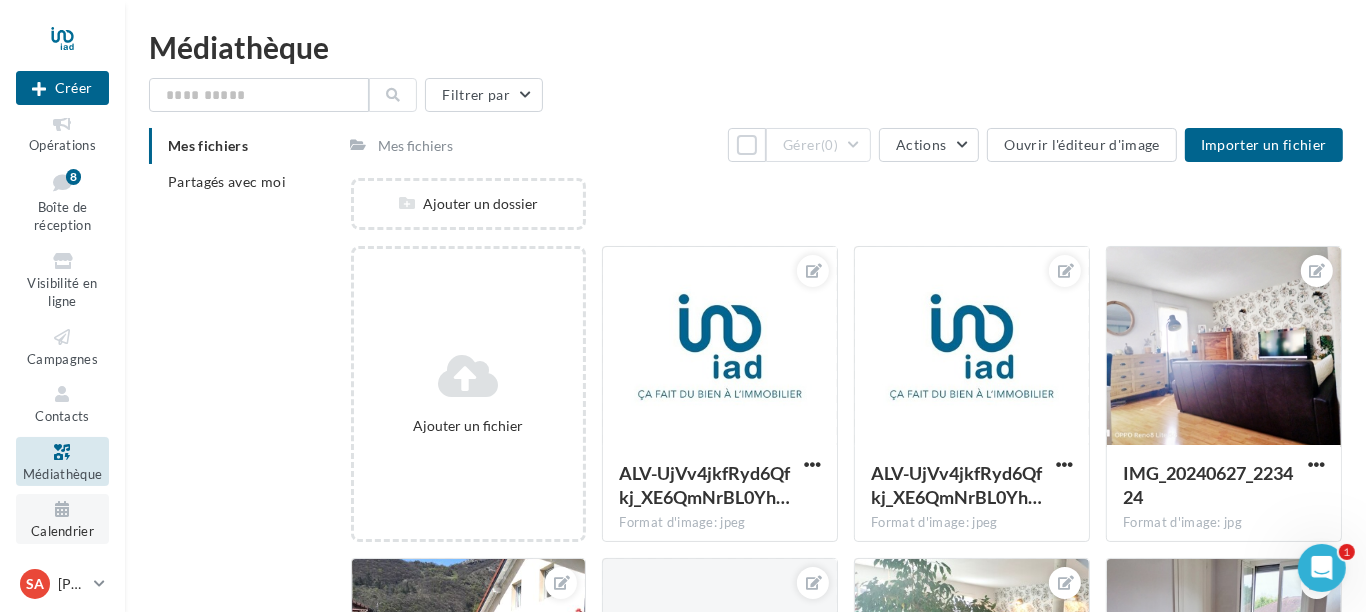 click on "Calendrier" at bounding box center (62, 531) 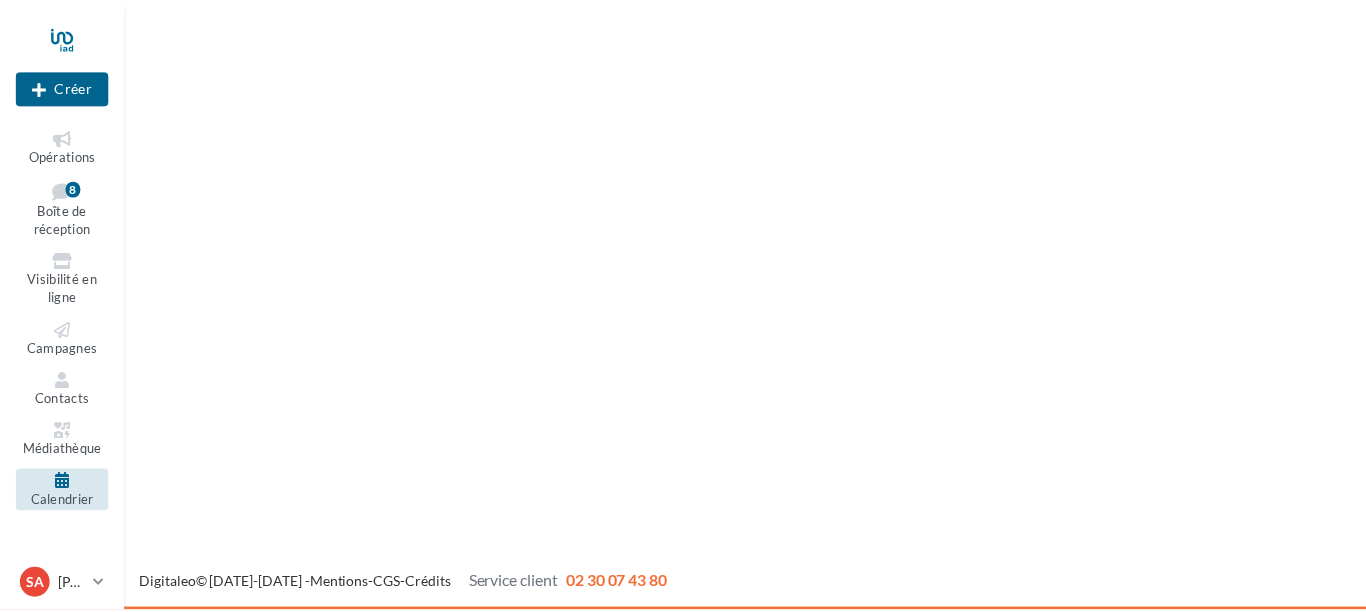 scroll, scrollTop: 0, scrollLeft: 0, axis: both 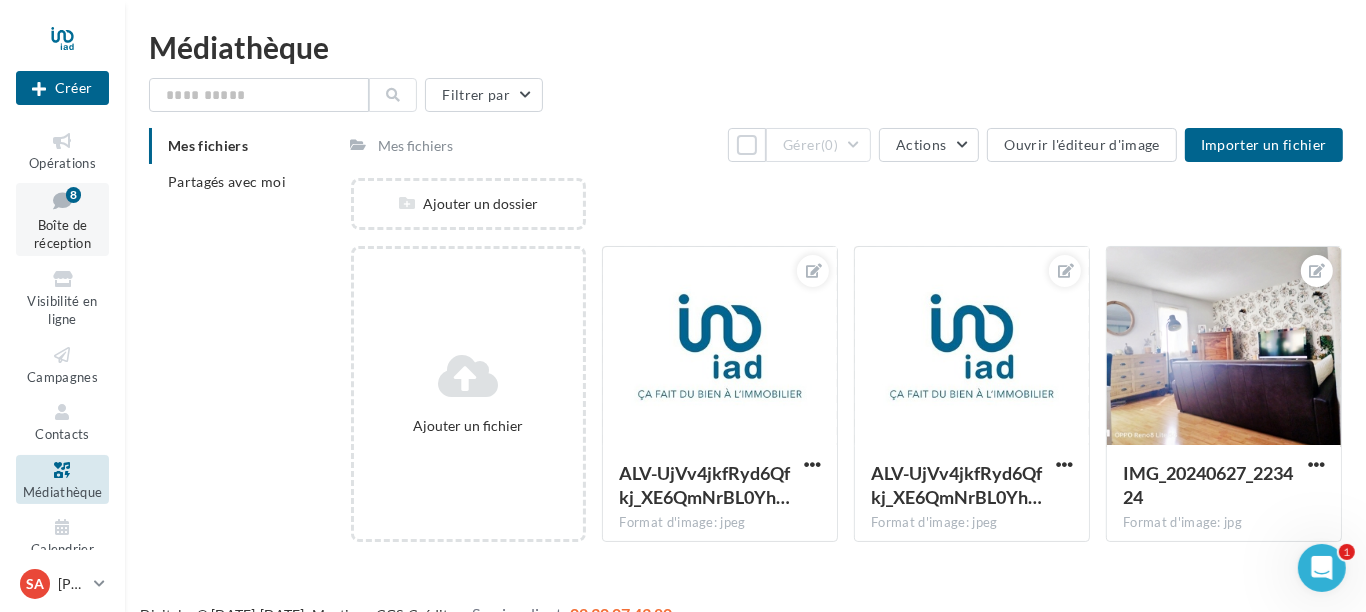 click on "Boîte de réception" at bounding box center [62, 234] 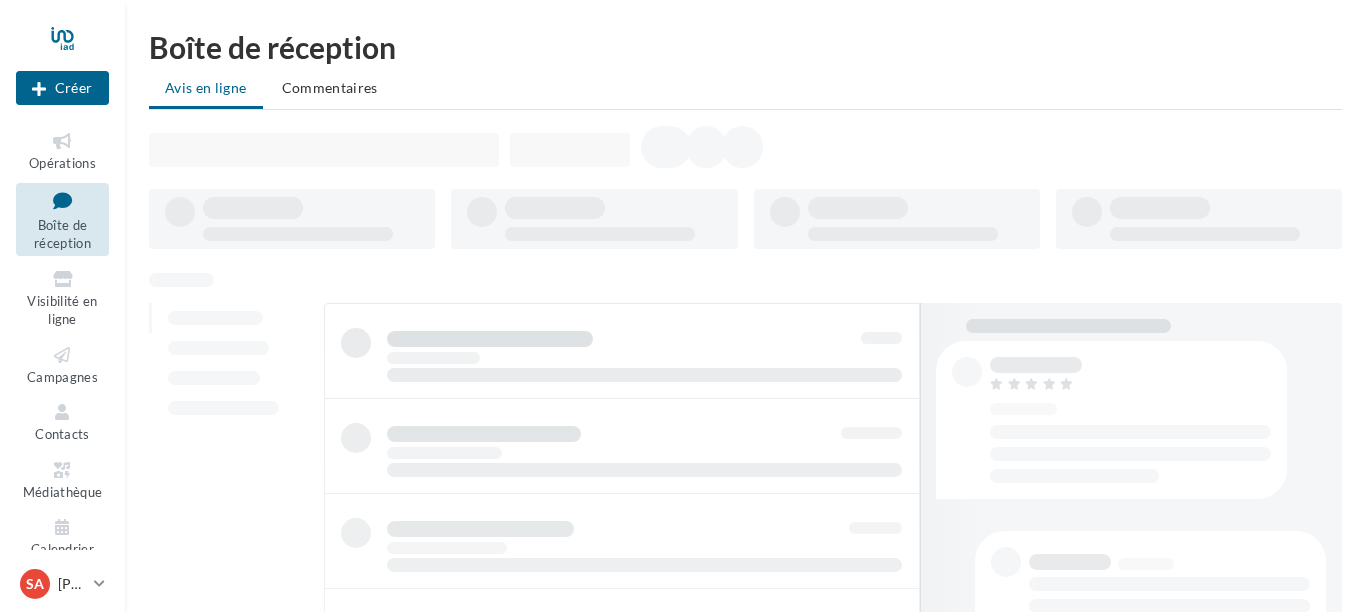 scroll, scrollTop: 0, scrollLeft: 0, axis: both 